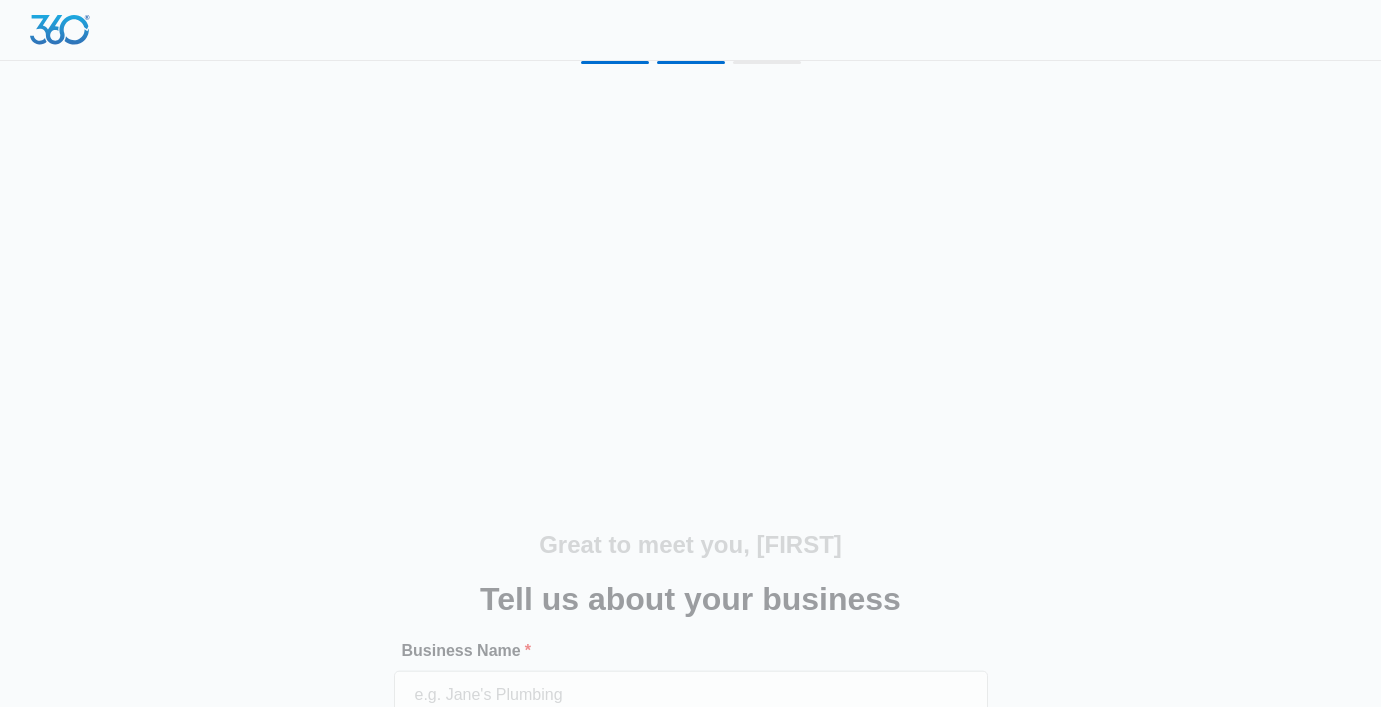scroll, scrollTop: 0, scrollLeft: 0, axis: both 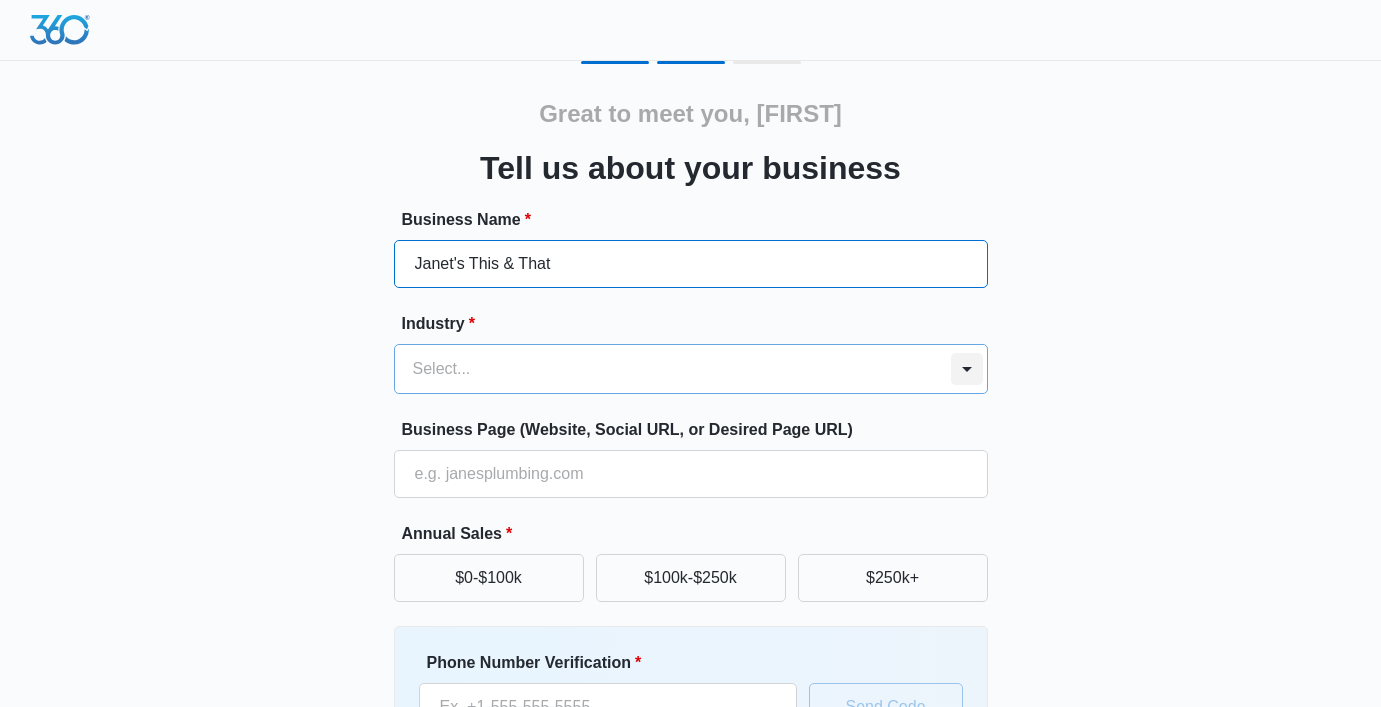 type on "Janet's This & That" 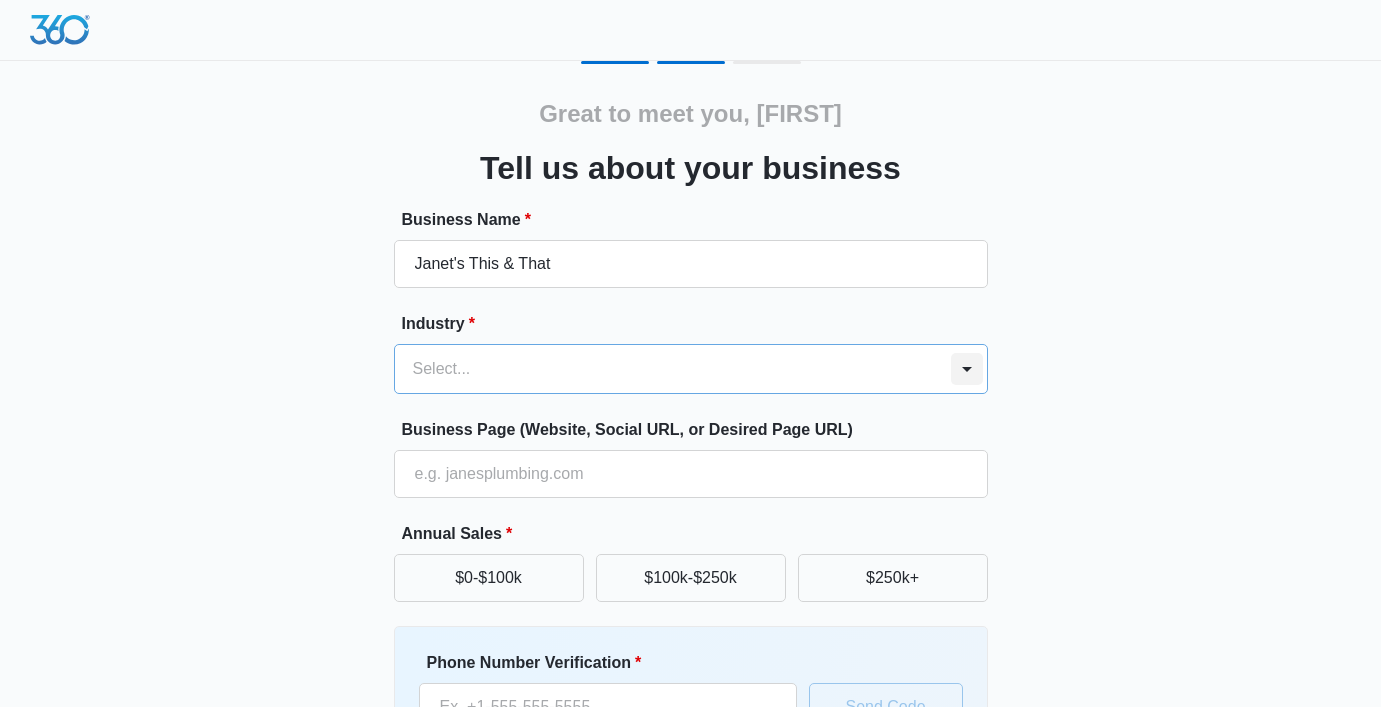 click at bounding box center [967, 369] 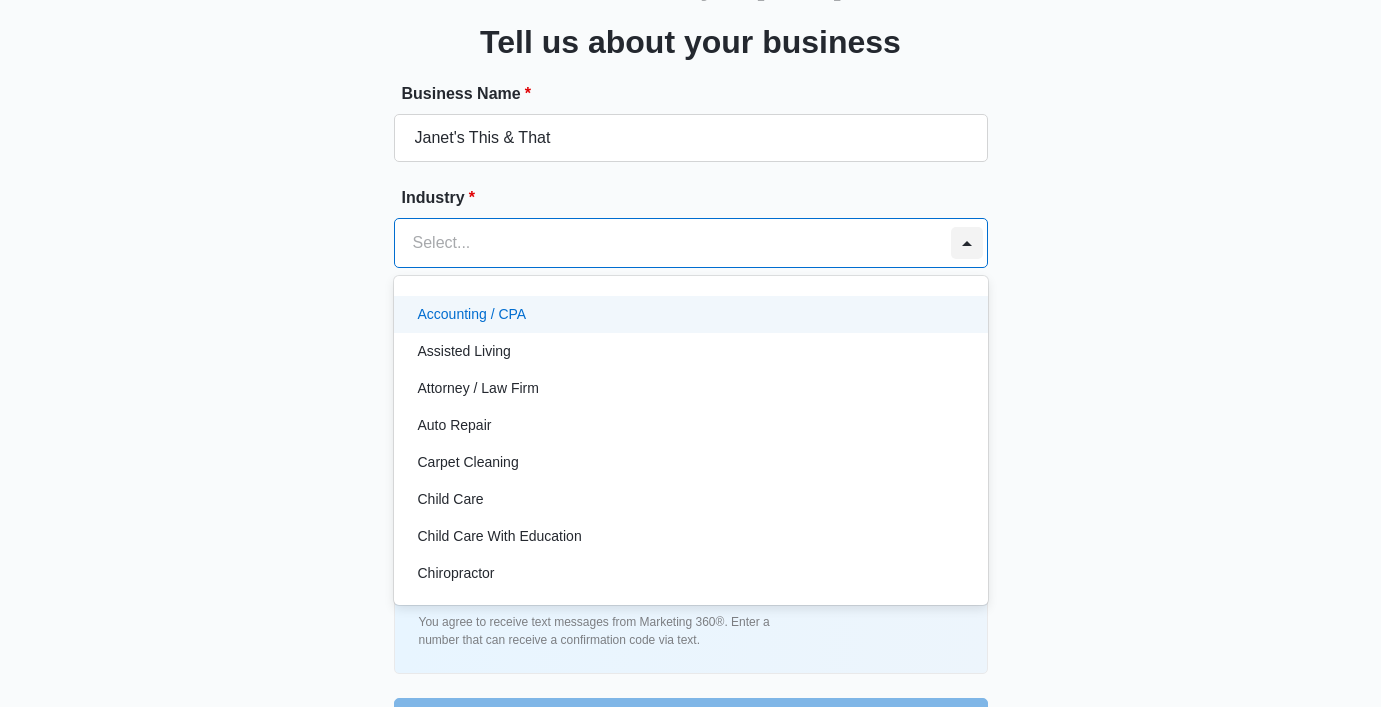 scroll, scrollTop: 139, scrollLeft: 0, axis: vertical 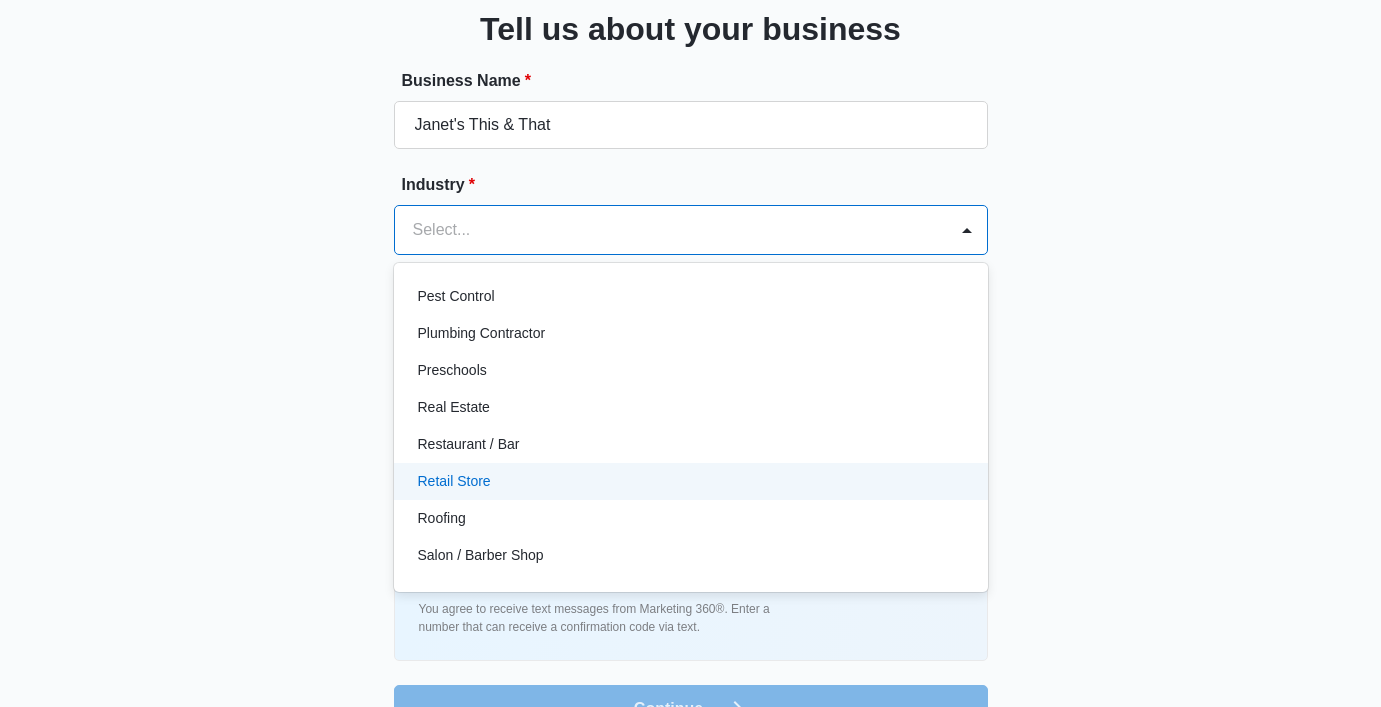 click on "Retail Store" at bounding box center [689, 481] 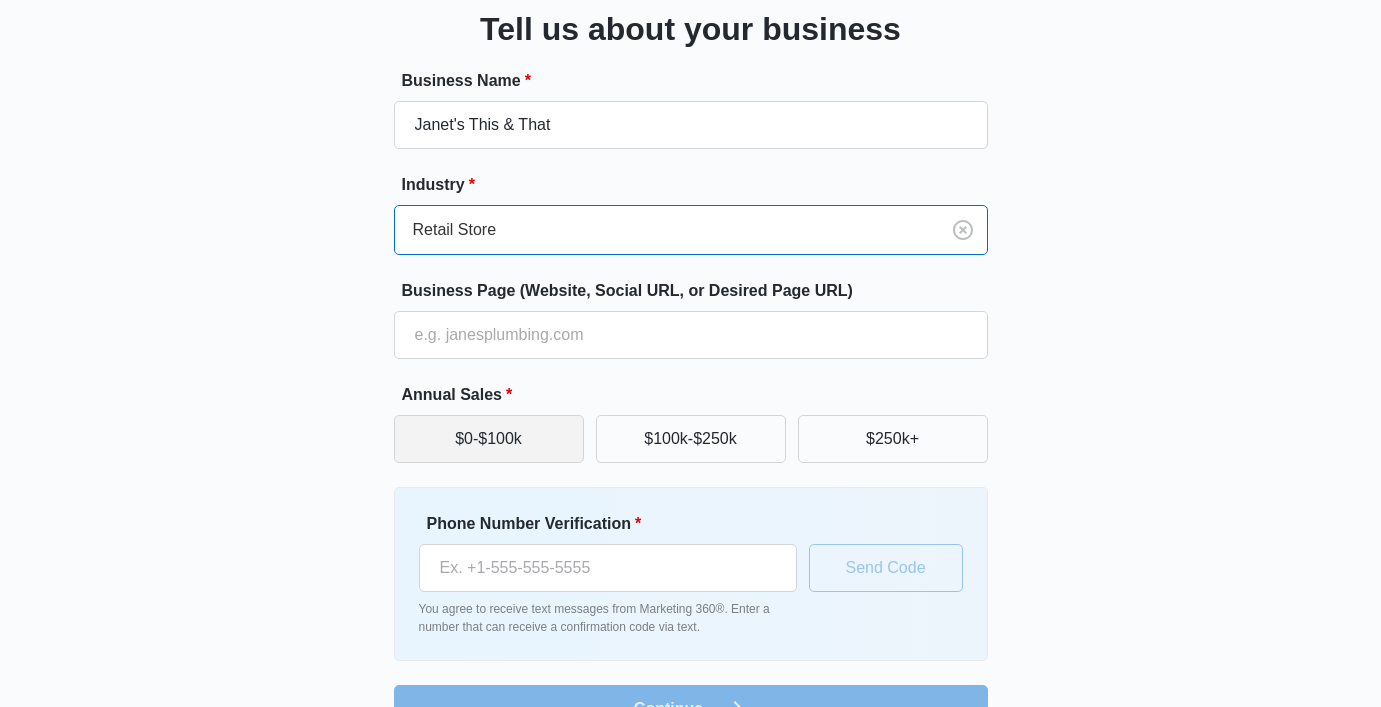 click on "$0-$100k" at bounding box center [489, 439] 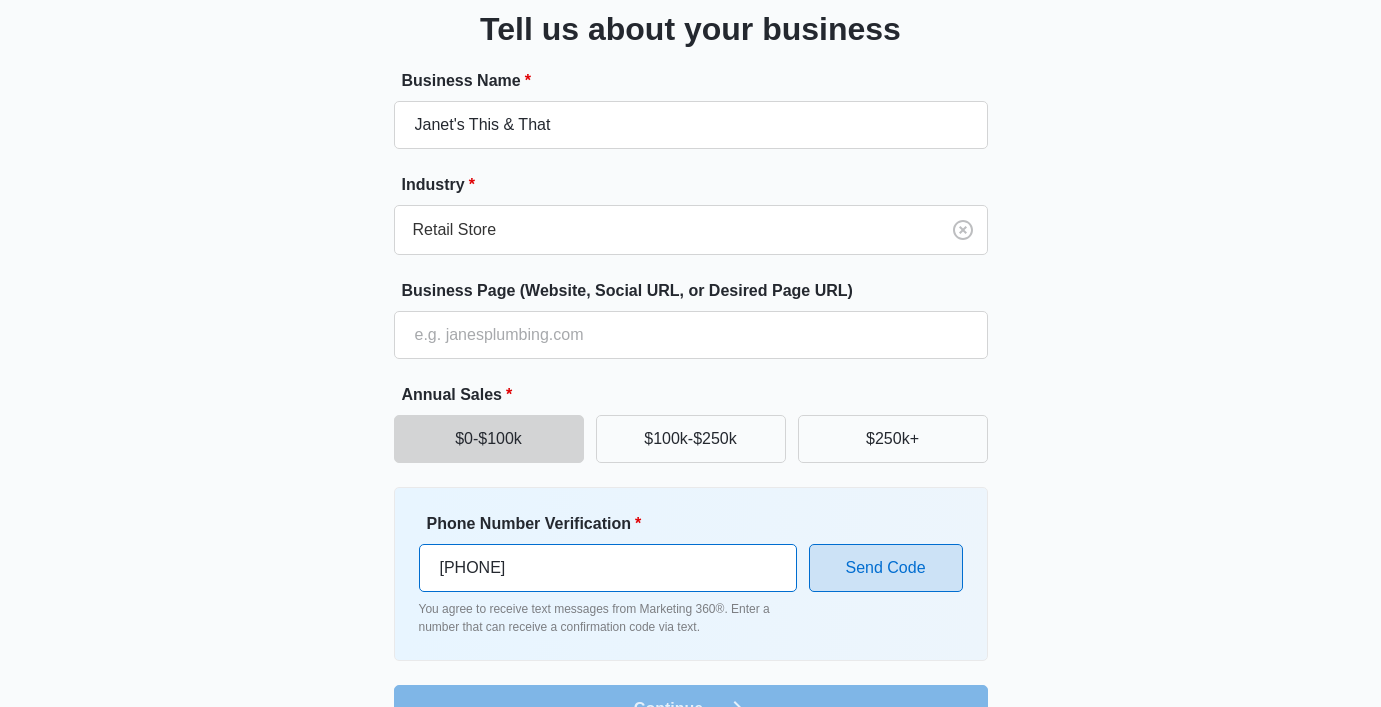 type on "(912) 253-4223" 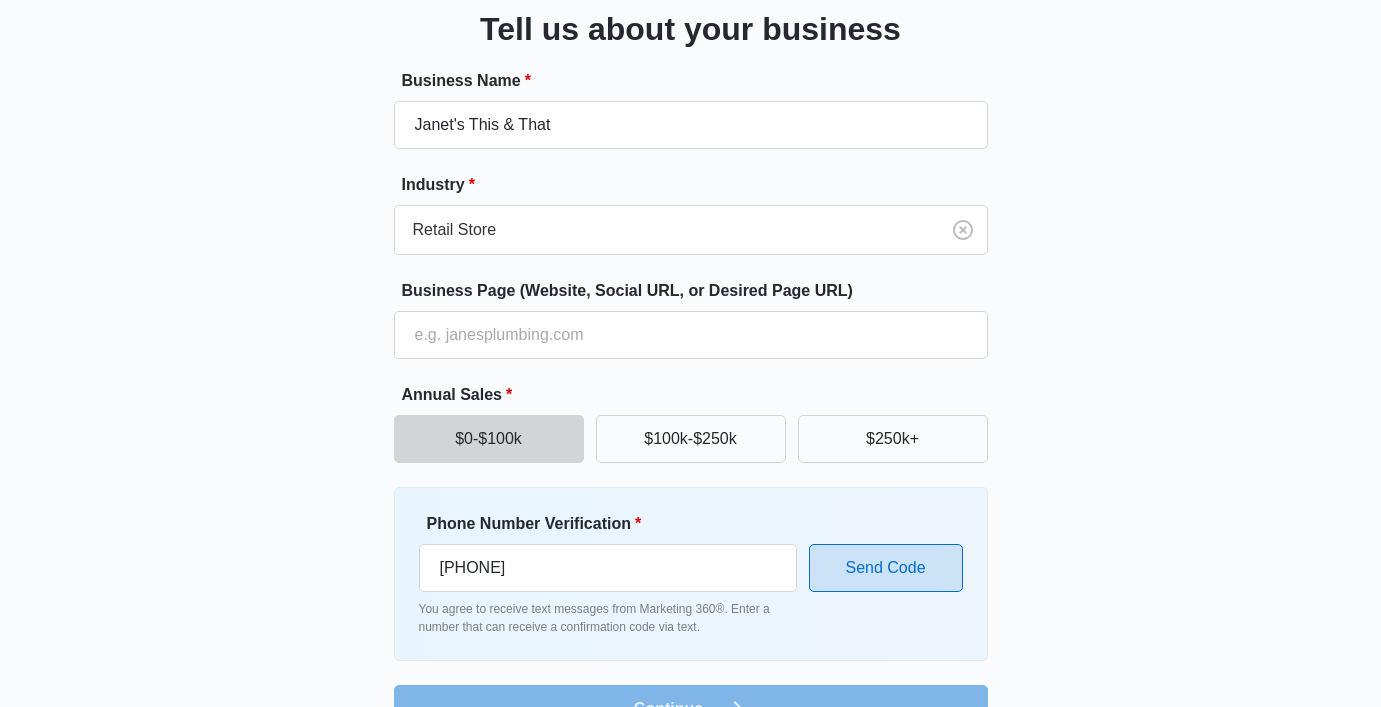 scroll, scrollTop: 138, scrollLeft: 0, axis: vertical 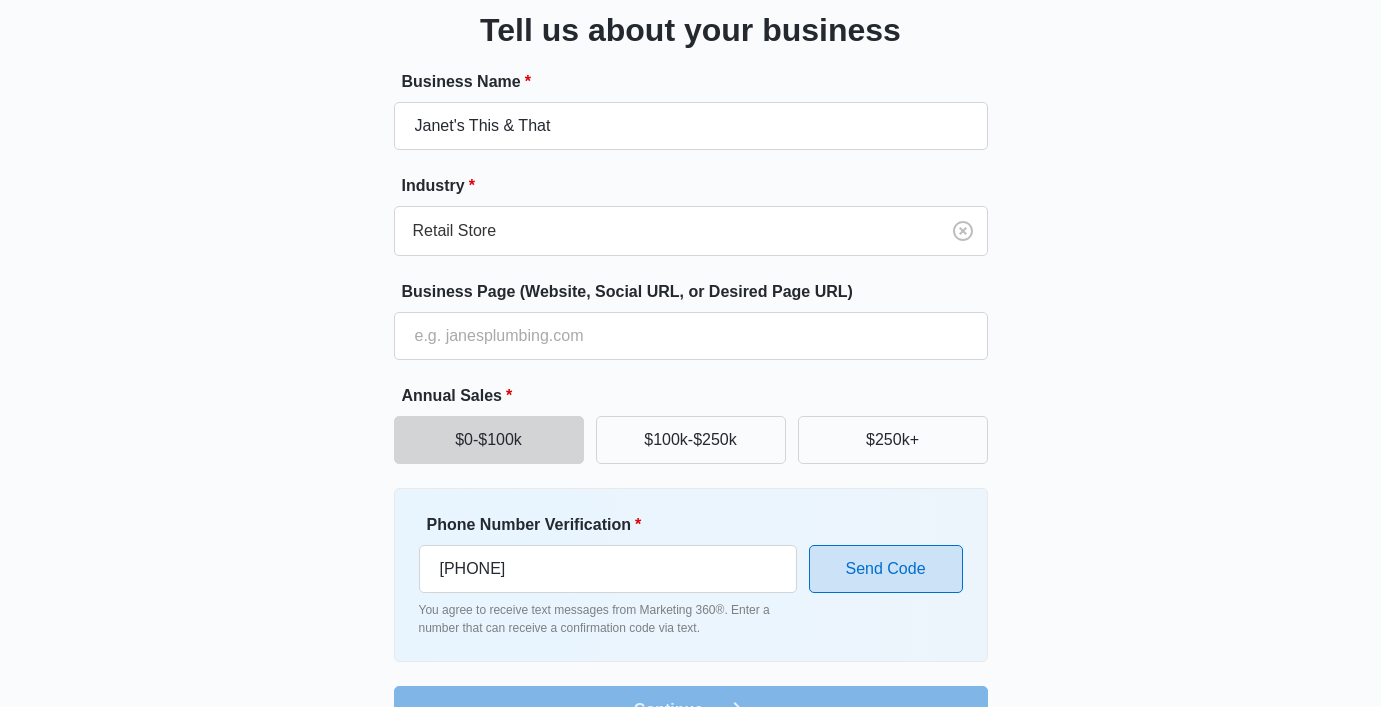 click on "Send Code" at bounding box center [886, 569] 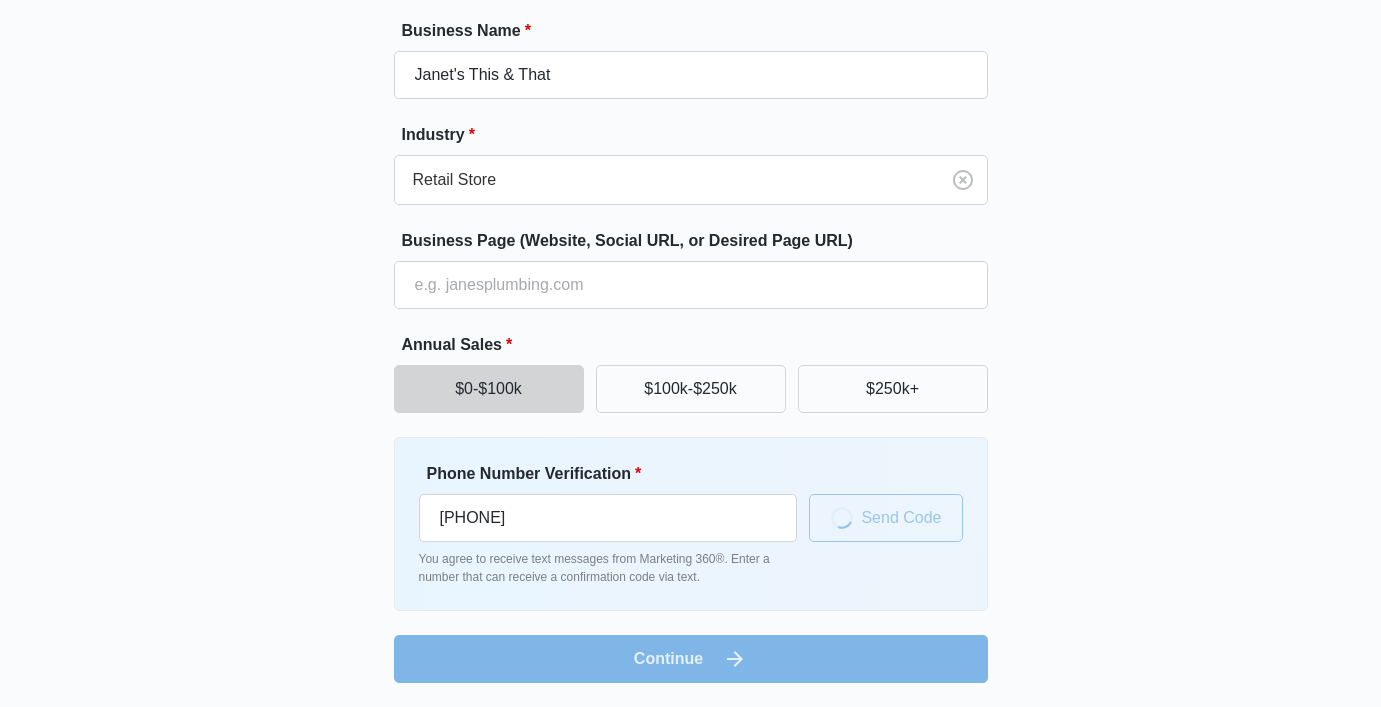 scroll, scrollTop: 189, scrollLeft: 0, axis: vertical 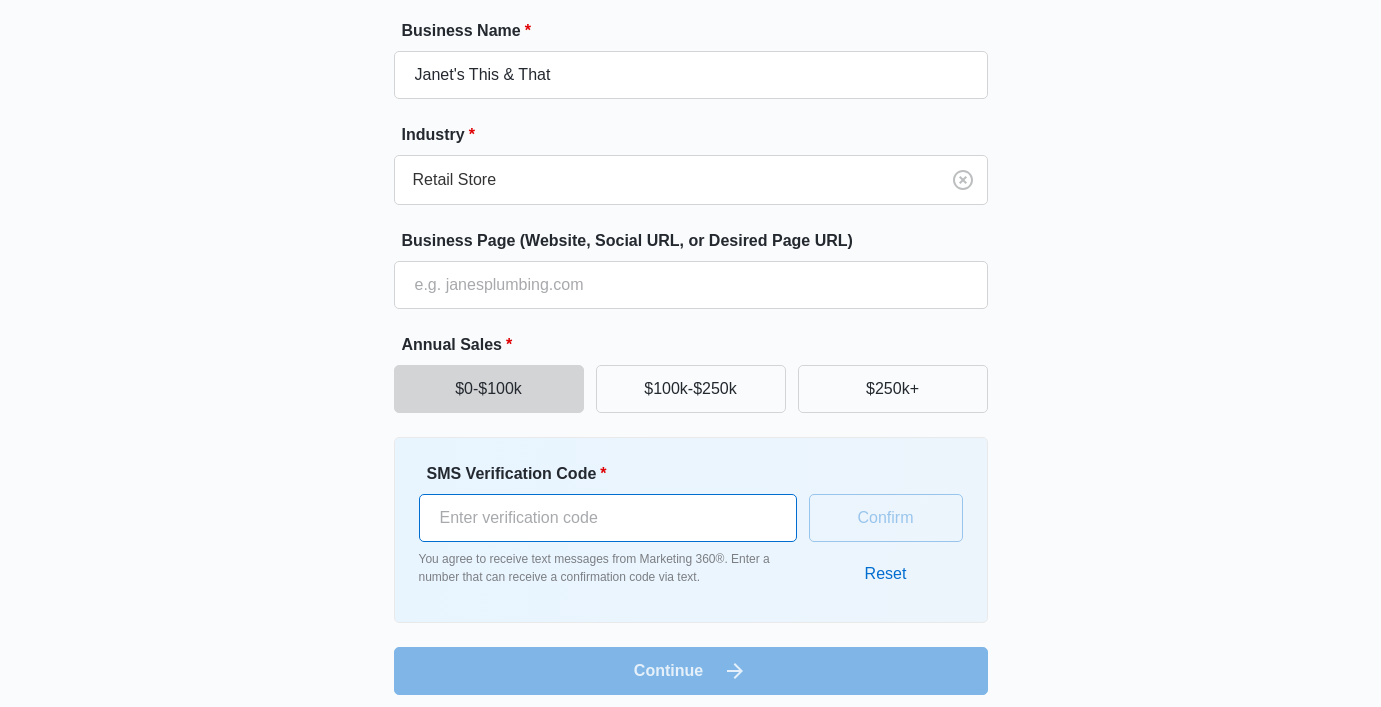 click on "SMS Verification Code *" at bounding box center [608, 518] 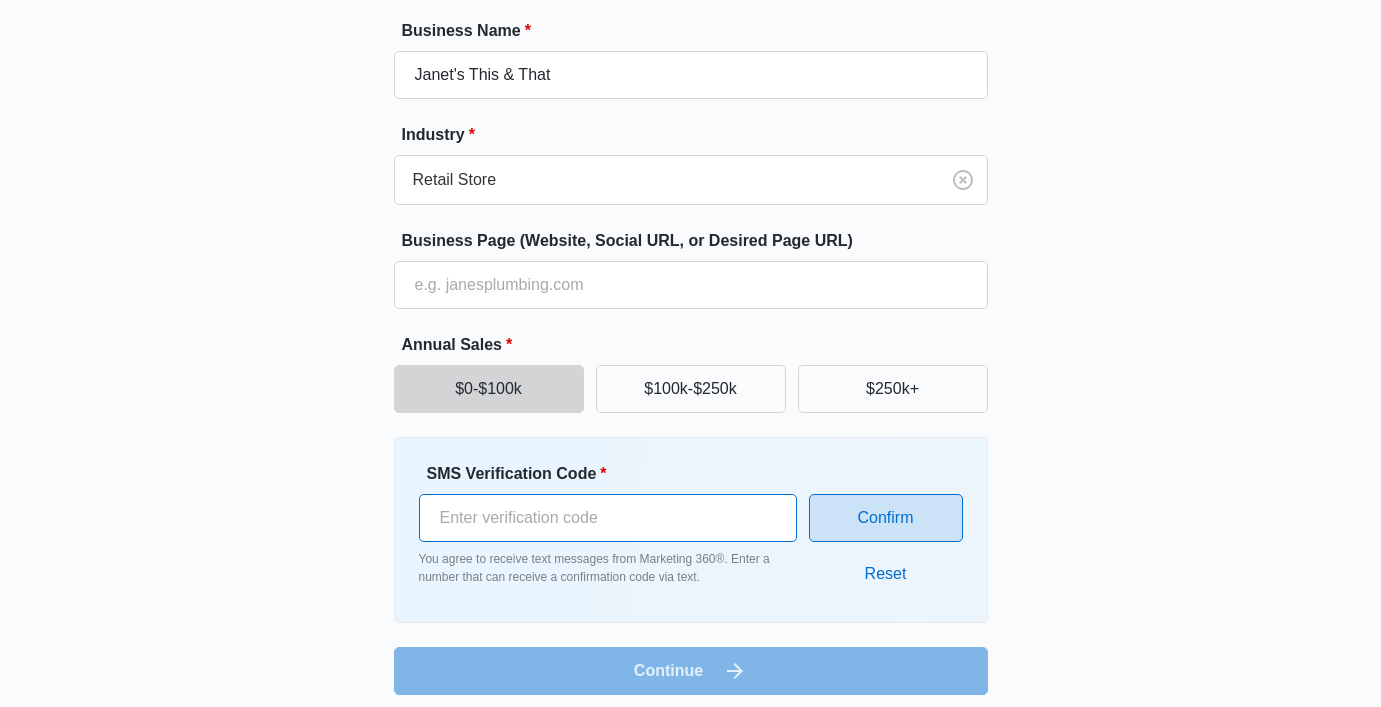 type on "982729" 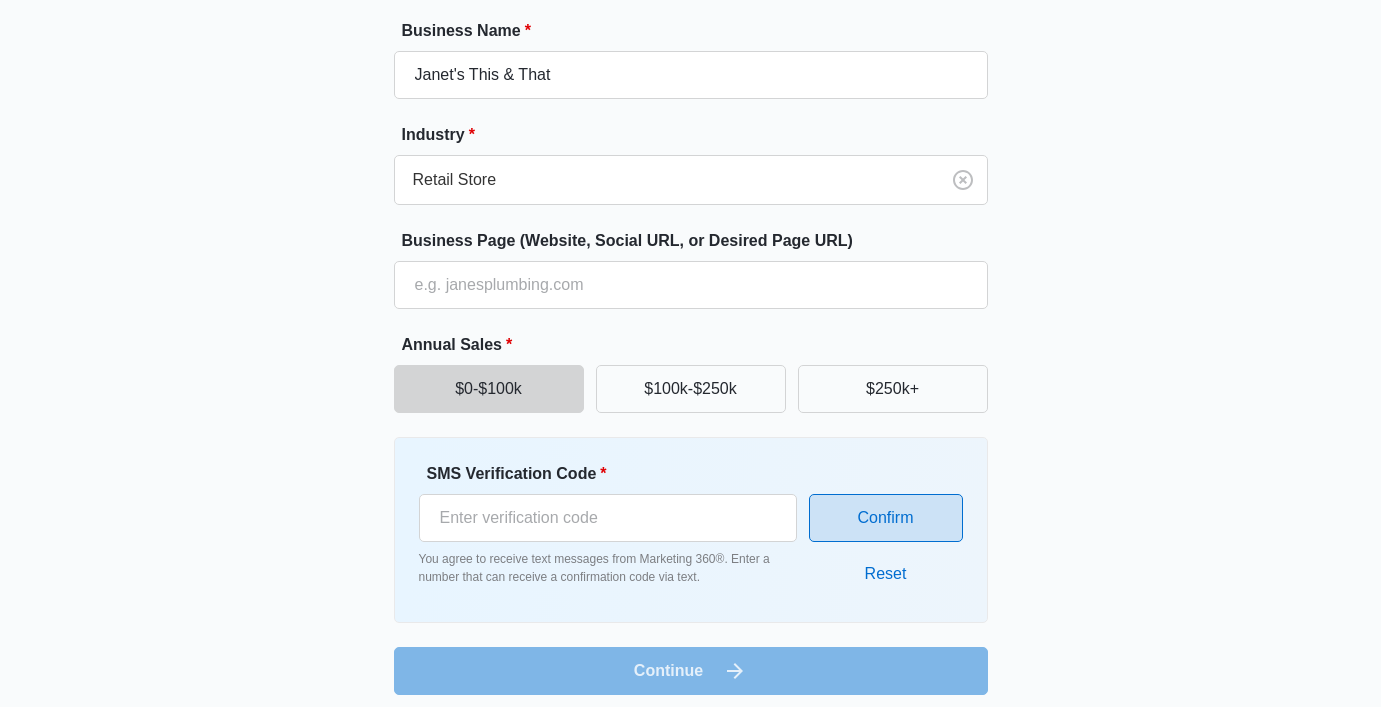 click on "Confirm" at bounding box center (886, 518) 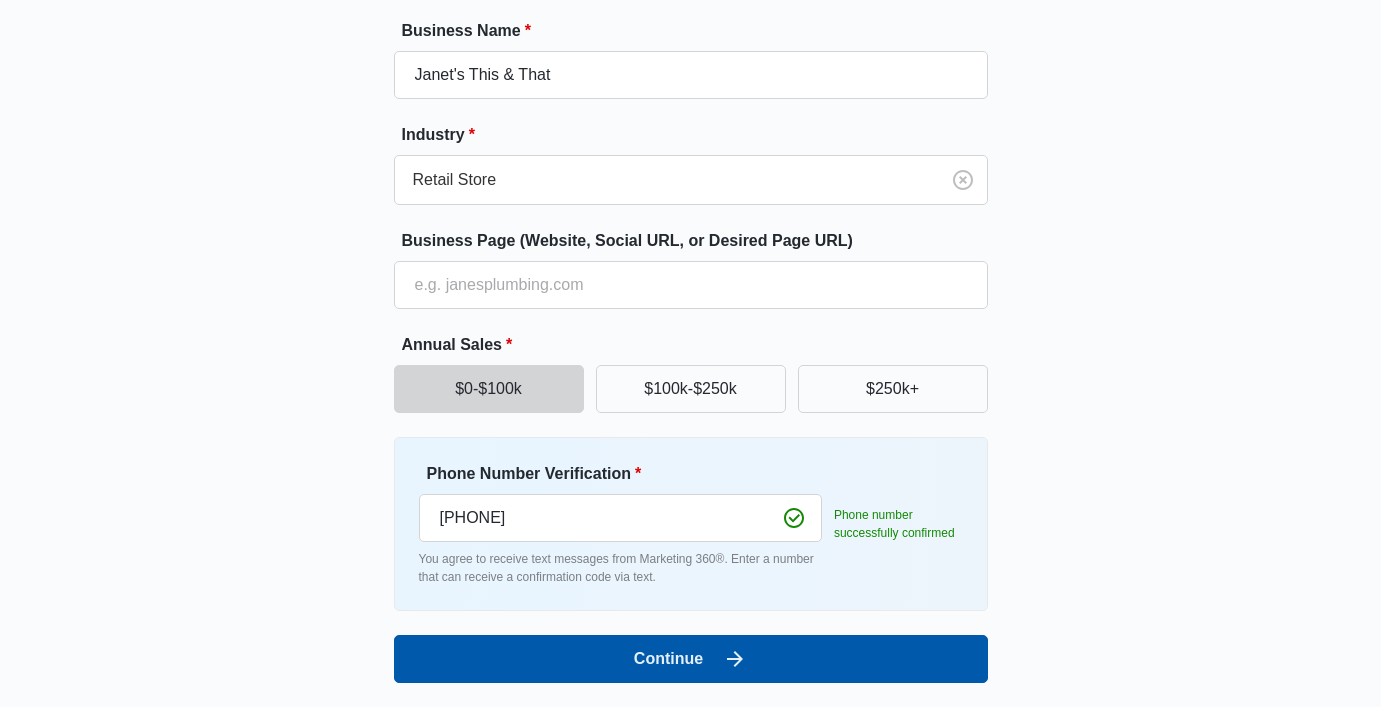 click on "Continue" at bounding box center (691, 659) 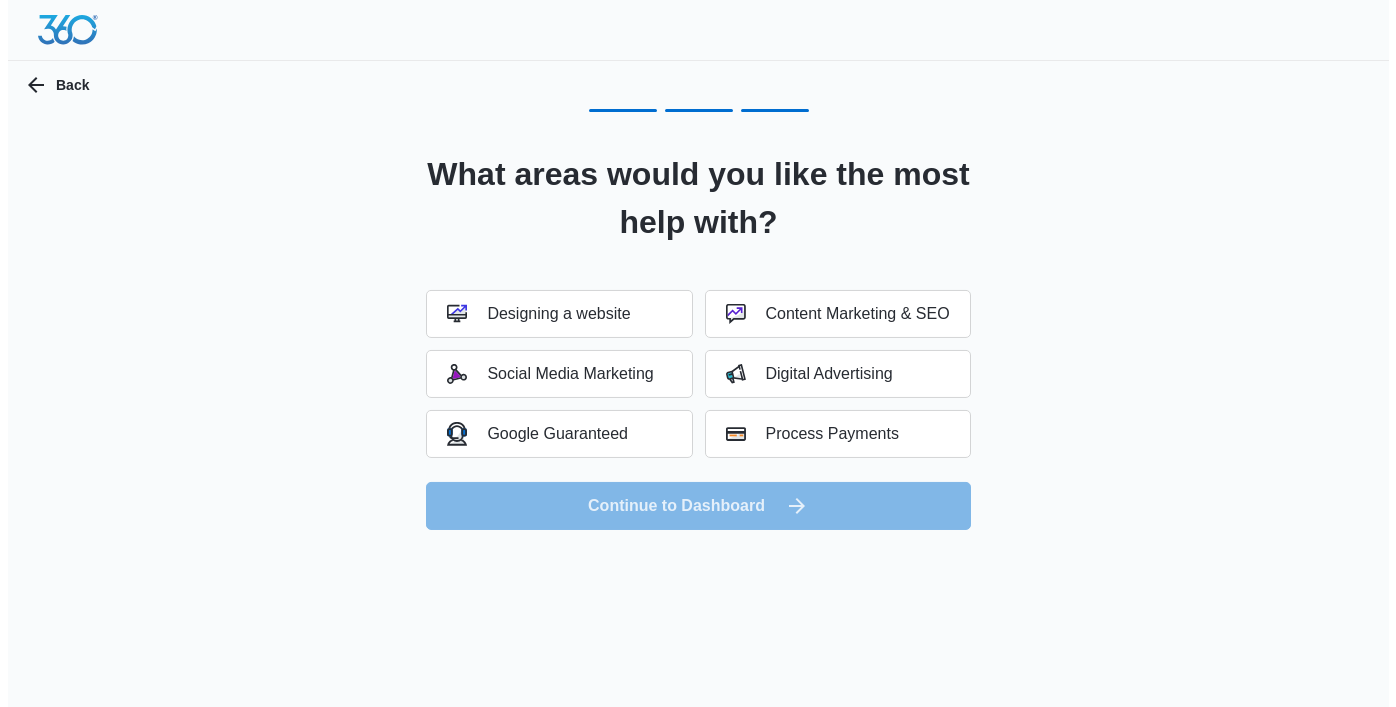 scroll, scrollTop: 0, scrollLeft: 0, axis: both 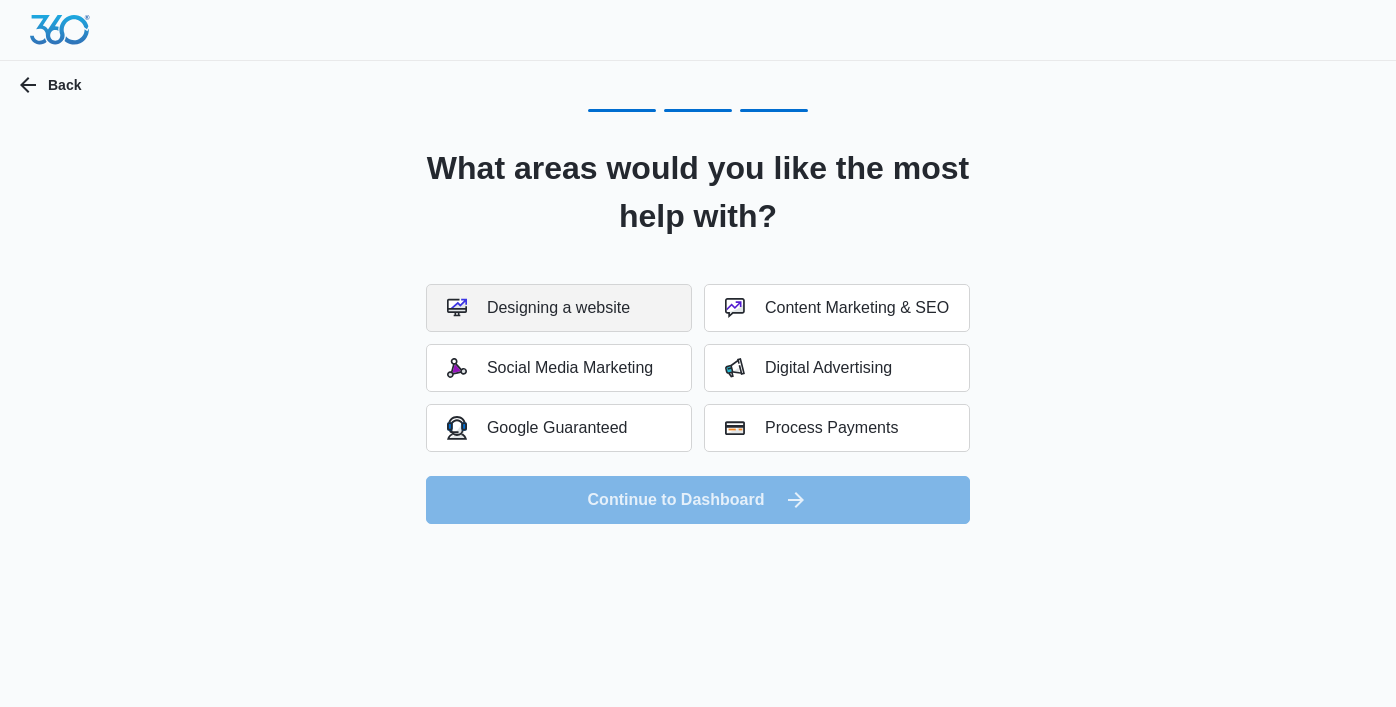 click on "Designing a website" at bounding box center (538, 308) 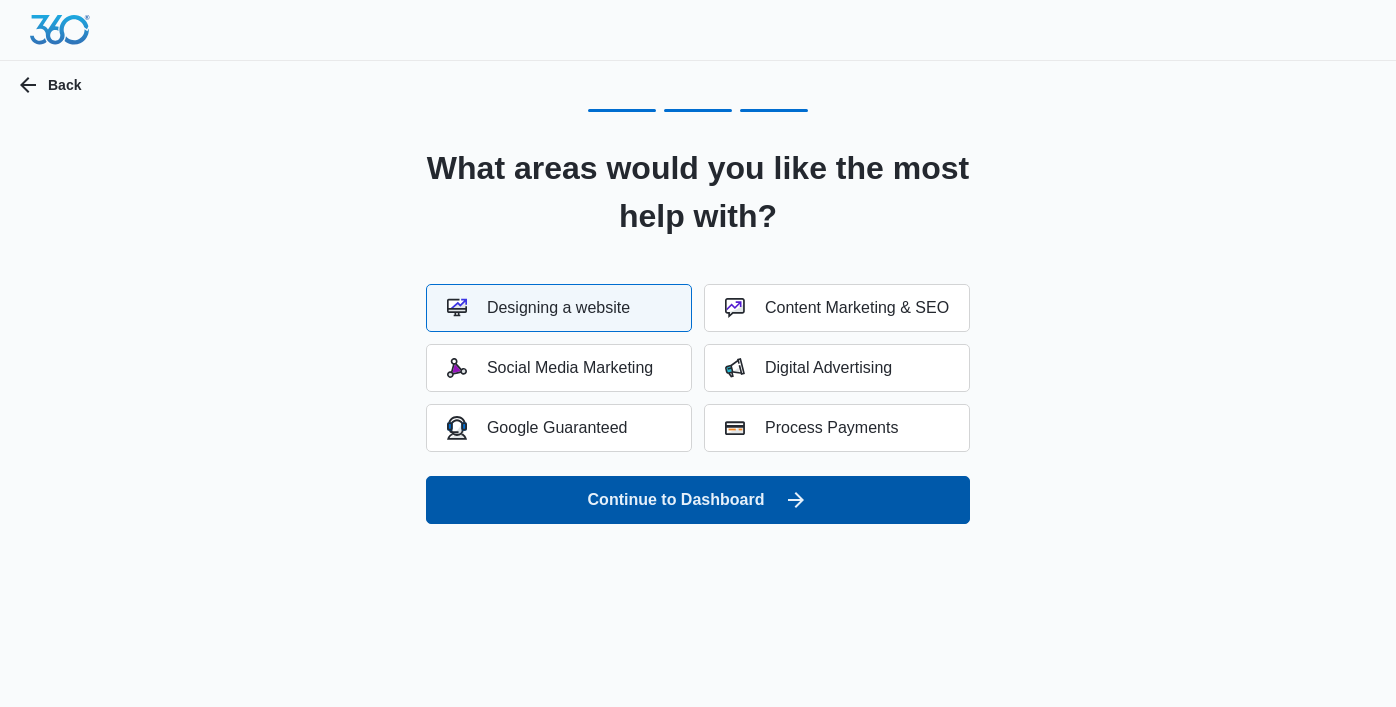 click on "Continue to Dashboard" at bounding box center [698, 500] 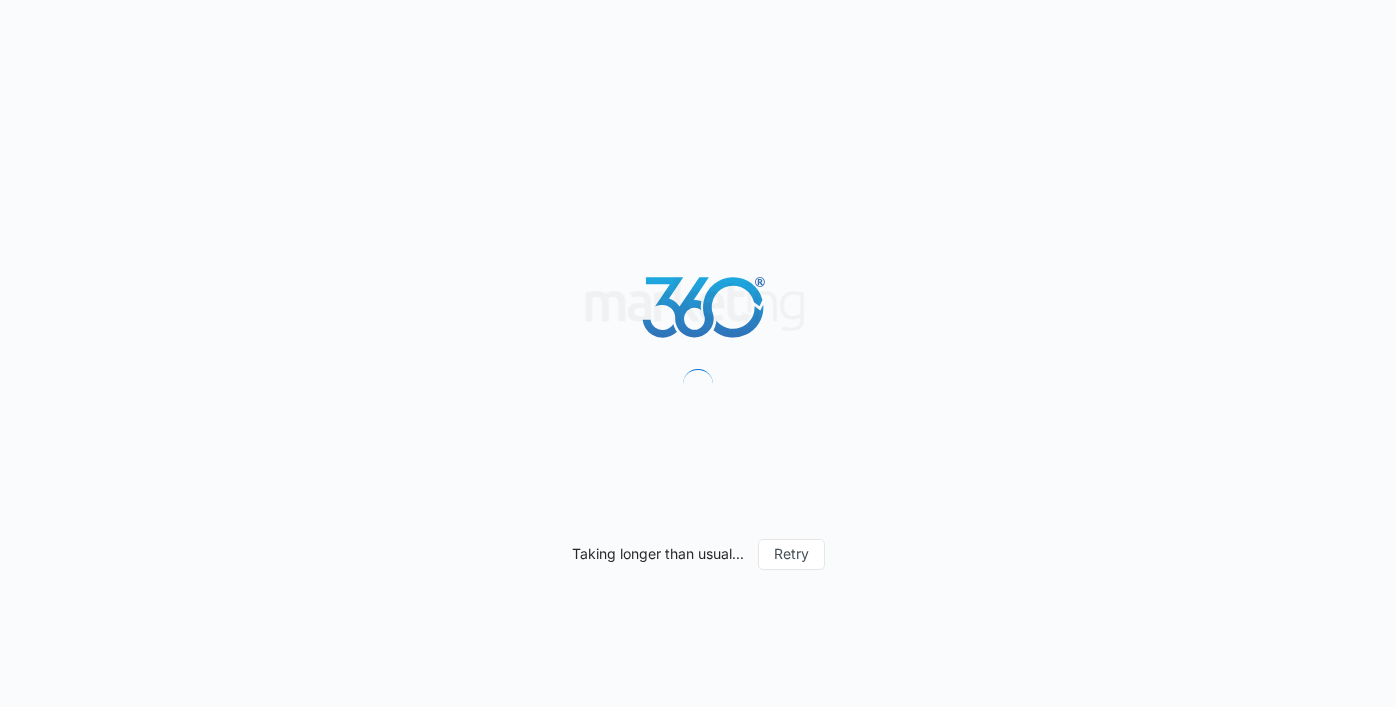 scroll, scrollTop: 0, scrollLeft: 0, axis: both 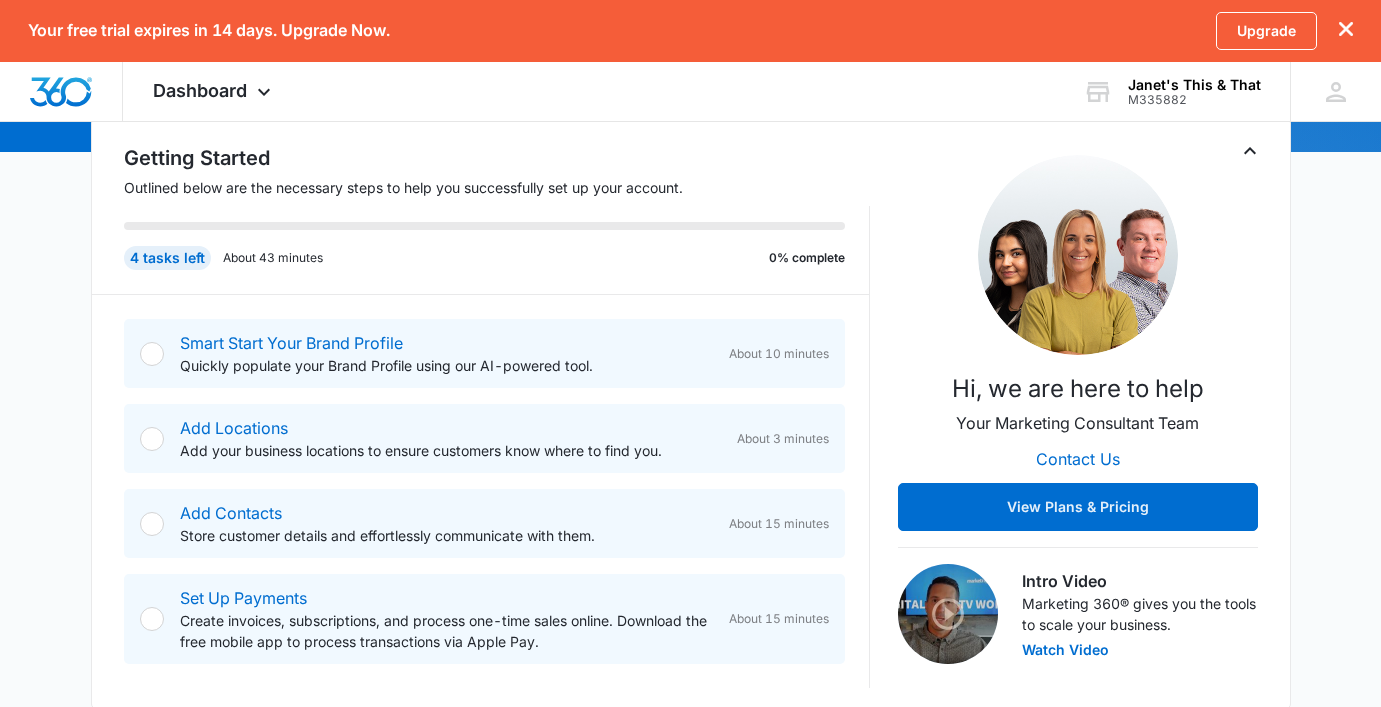click at bounding box center [152, 354] 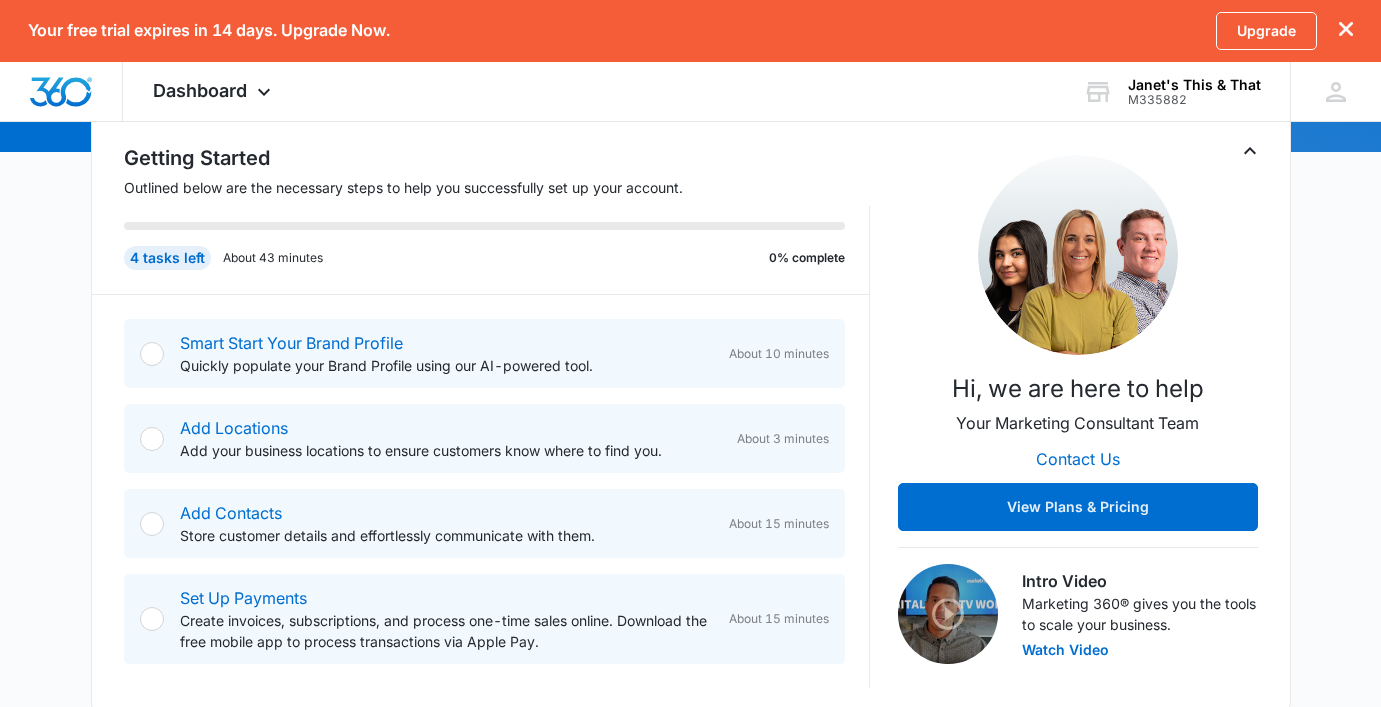click at bounding box center [152, 354] 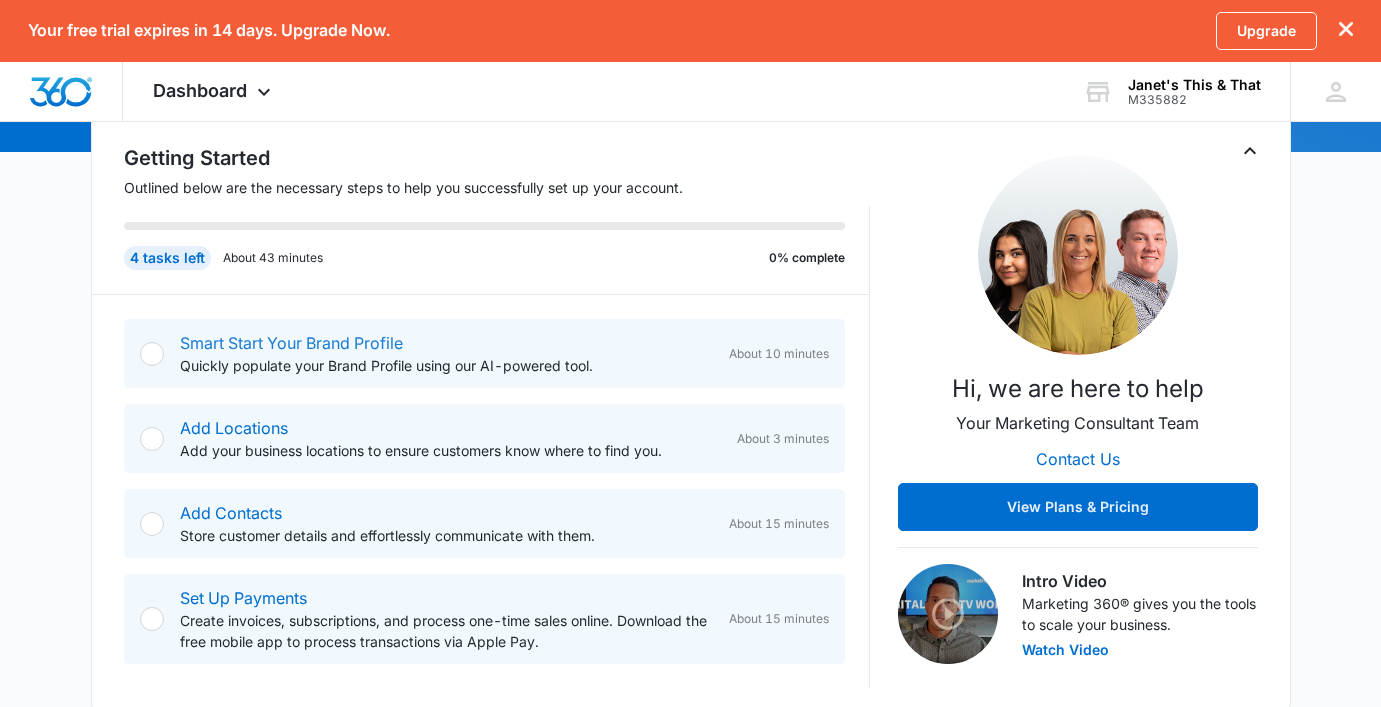 click on "Smart Start Your Brand Profile" at bounding box center (291, 343) 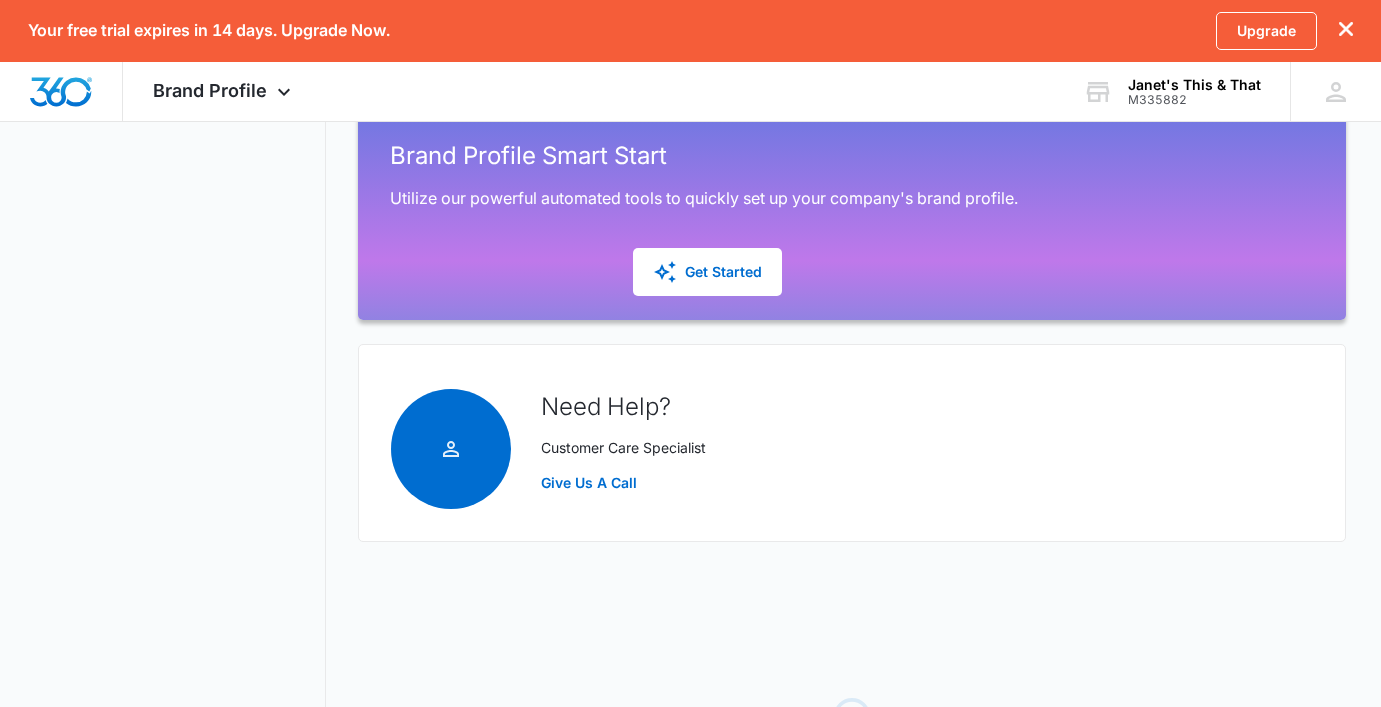 scroll, scrollTop: 0, scrollLeft: 0, axis: both 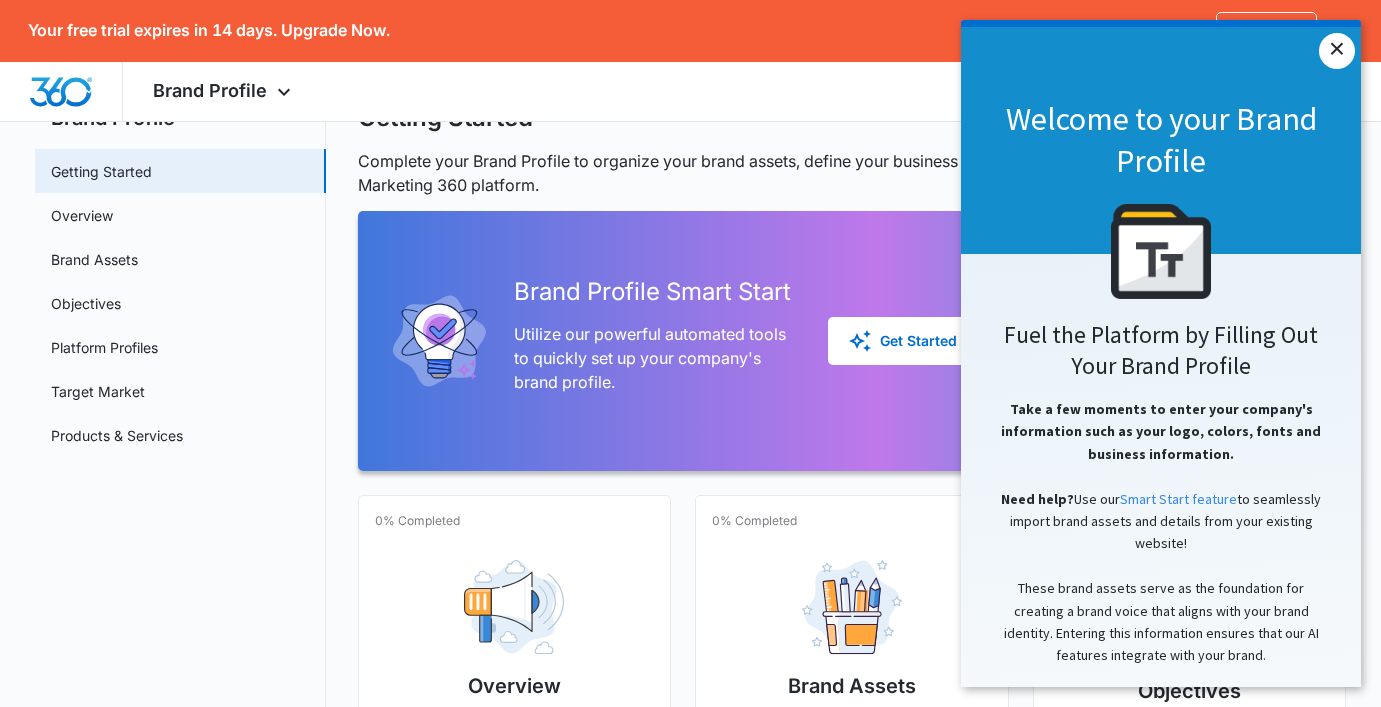 click on "×" at bounding box center (1337, 51) 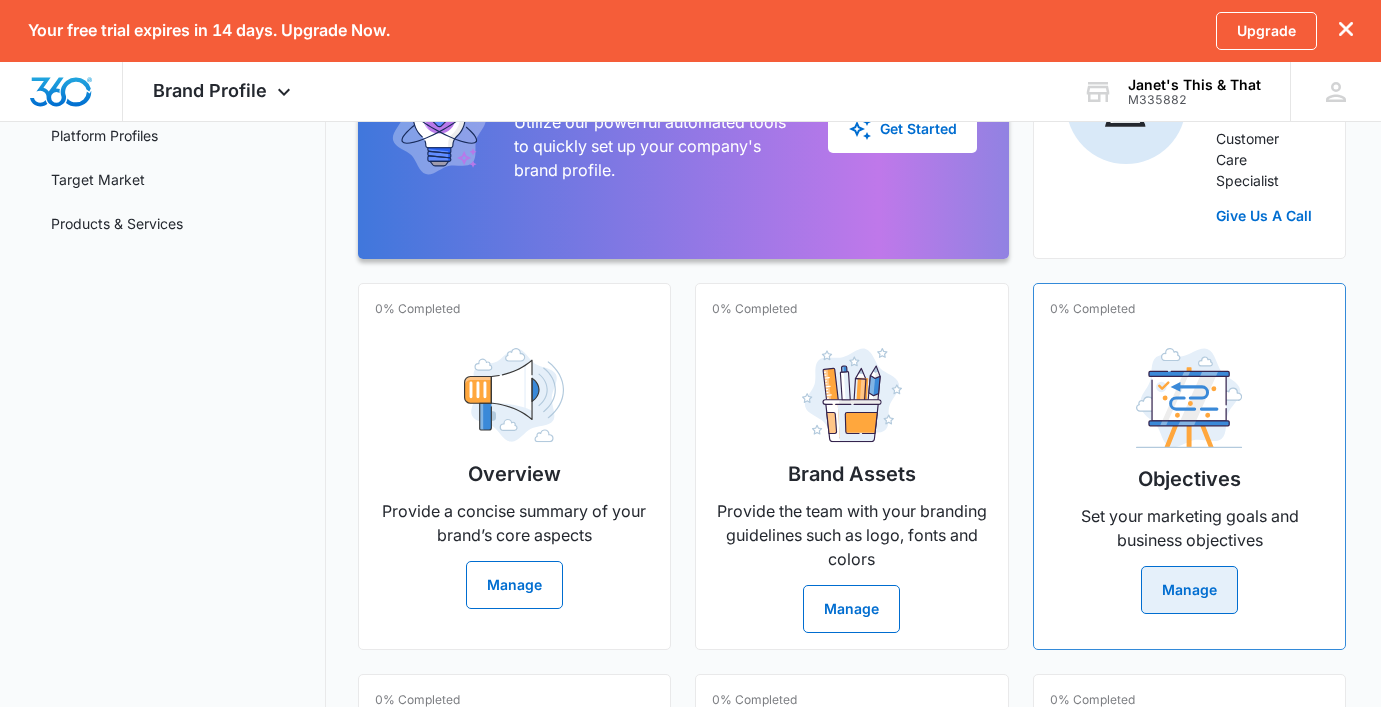 scroll, scrollTop: 296, scrollLeft: 0, axis: vertical 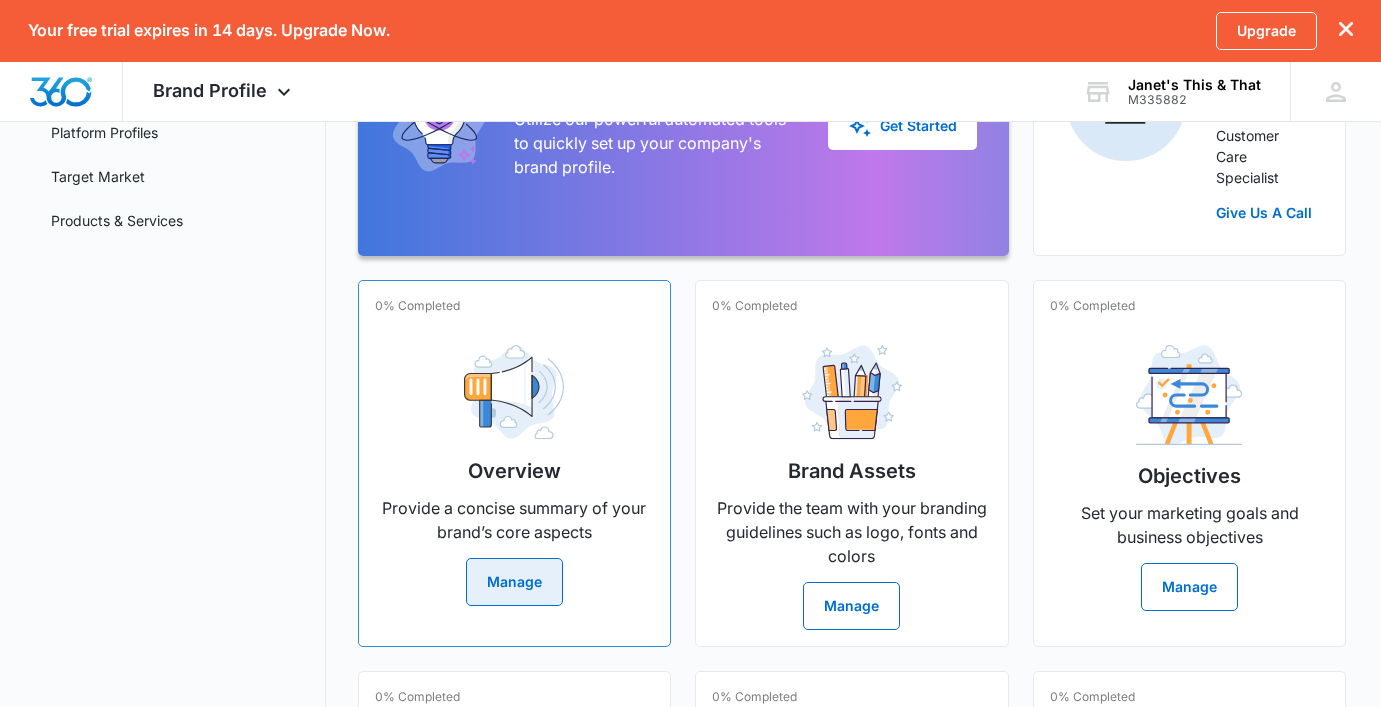 click on "Manage" at bounding box center [514, 582] 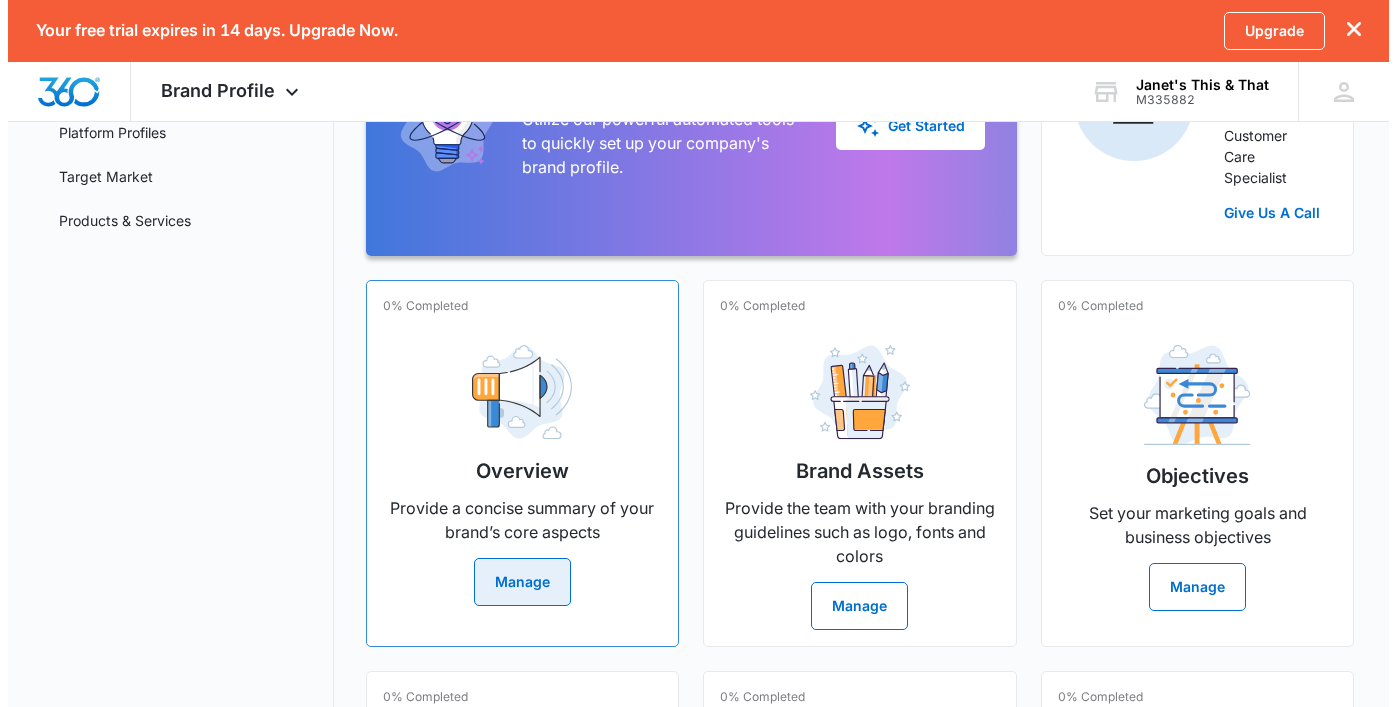 scroll, scrollTop: 0, scrollLeft: 0, axis: both 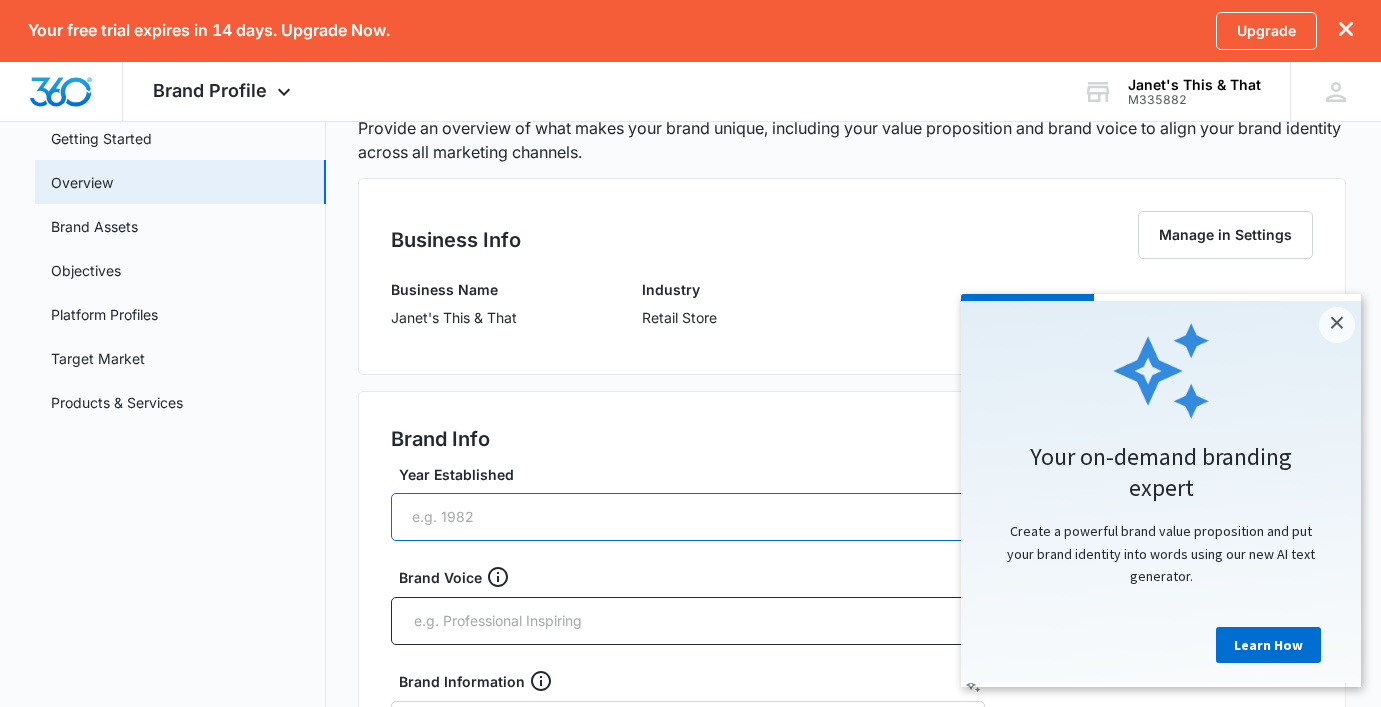 click on "Year Established" at bounding box center [688, 517] 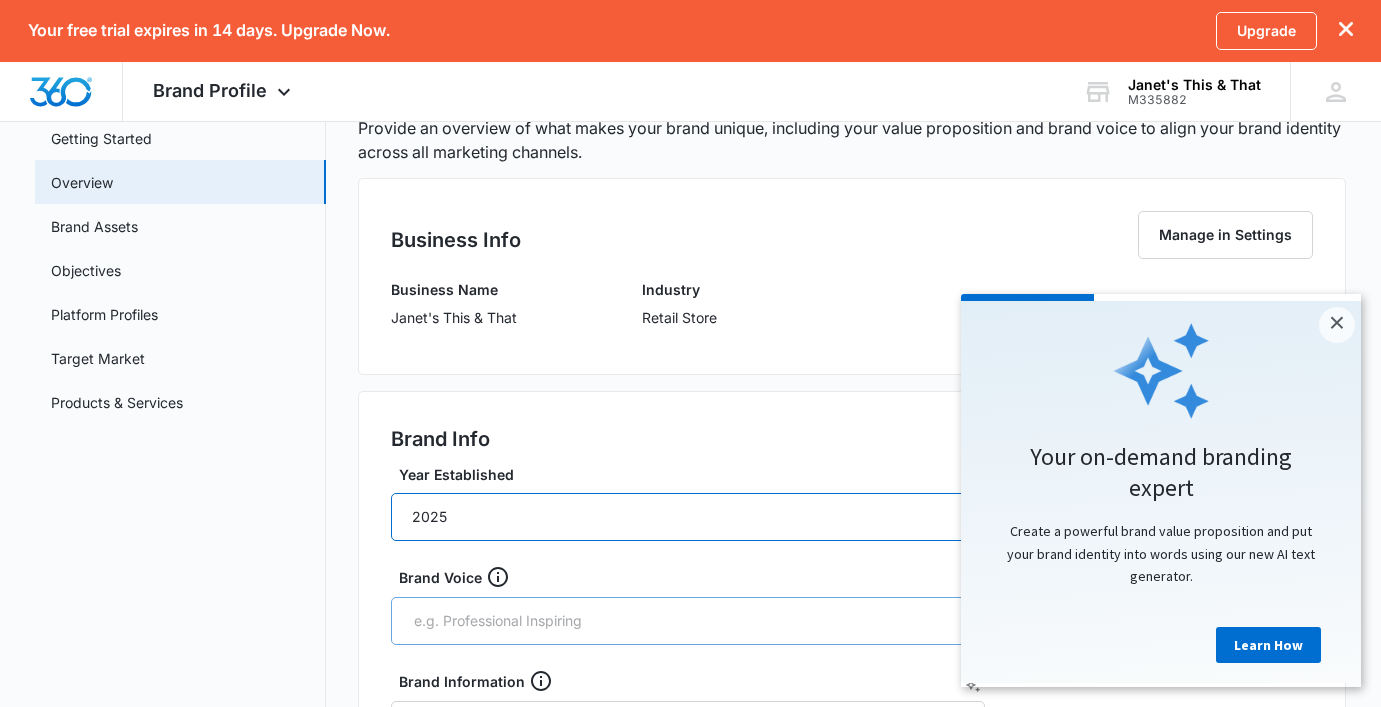 type on "2025" 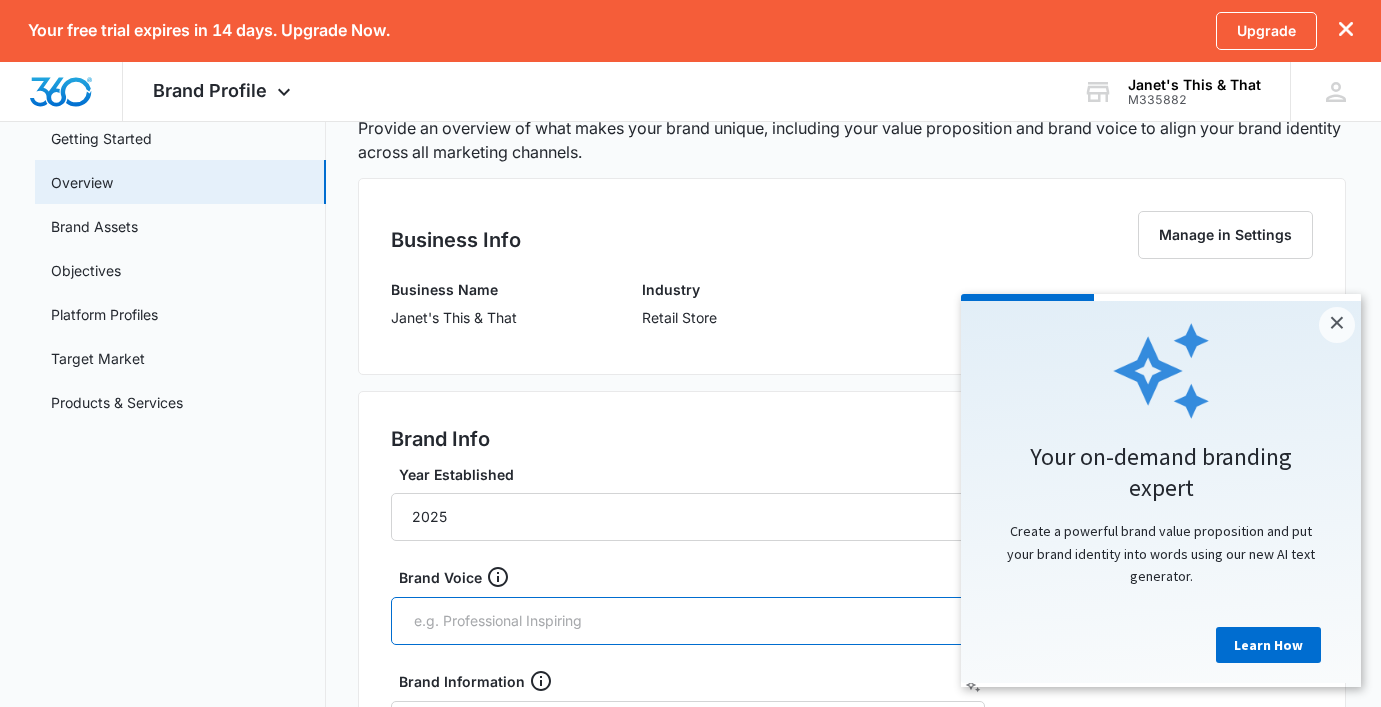 click at bounding box center [690, 621] 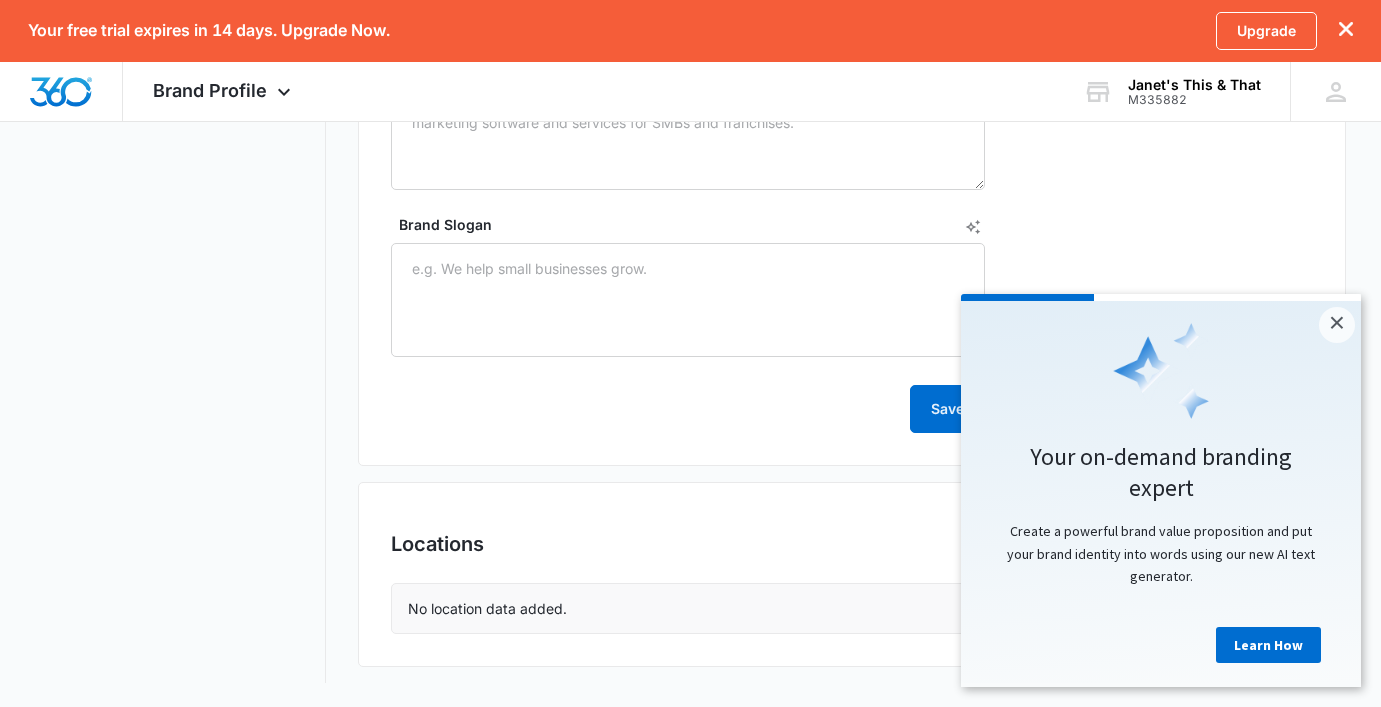 scroll, scrollTop: 995, scrollLeft: 0, axis: vertical 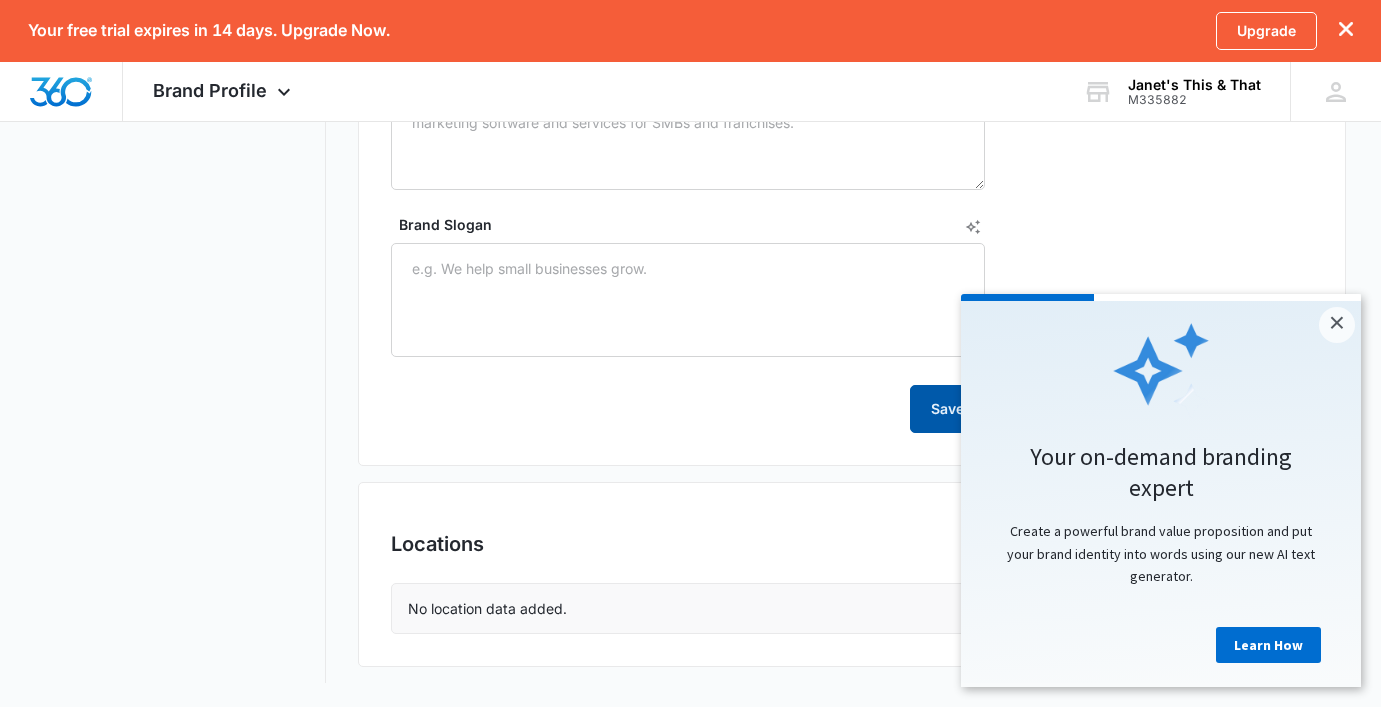 type on "Retail" 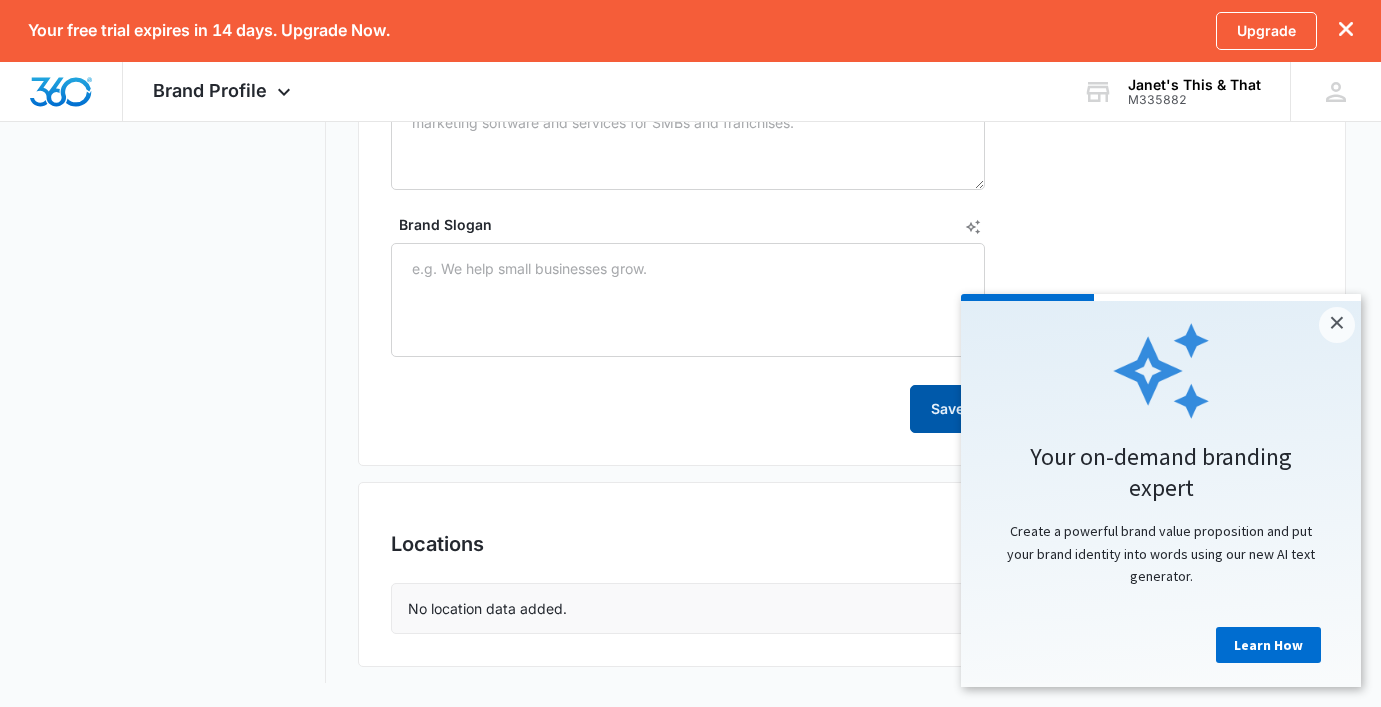 type 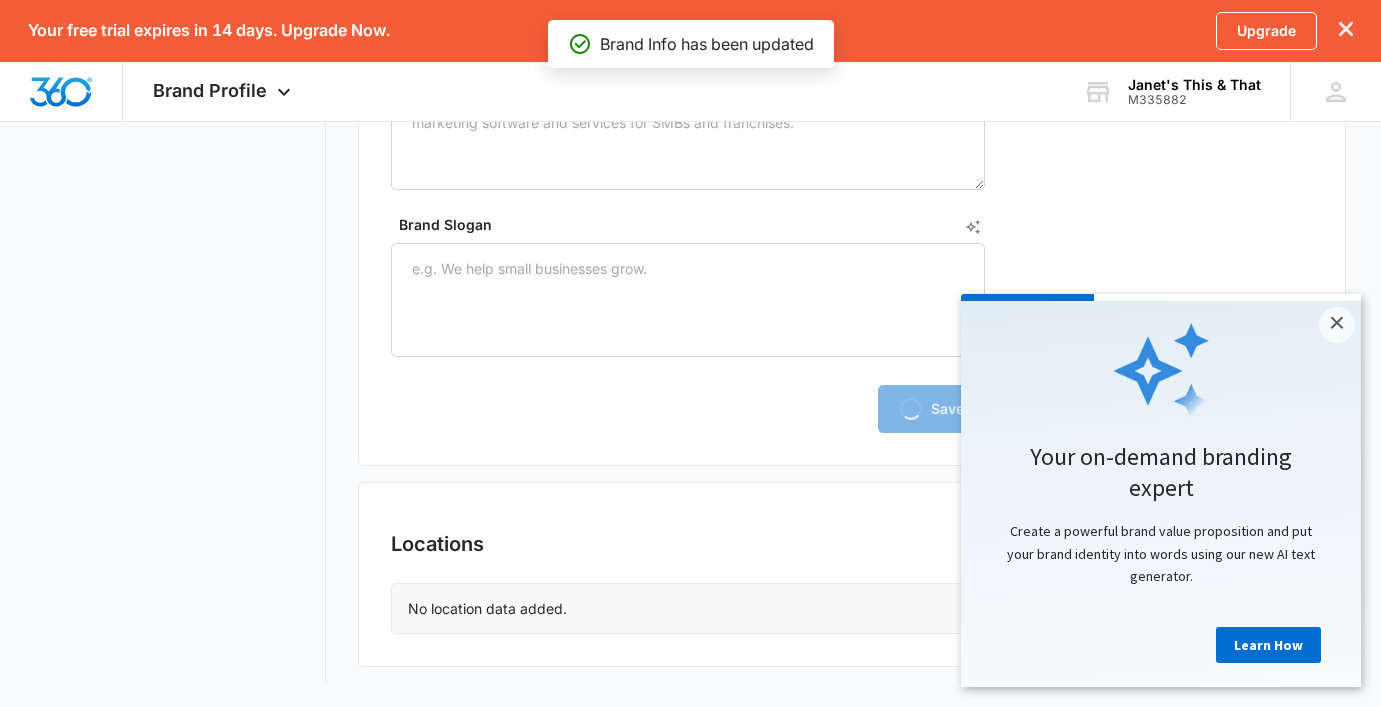 scroll, scrollTop: 497, scrollLeft: 0, axis: vertical 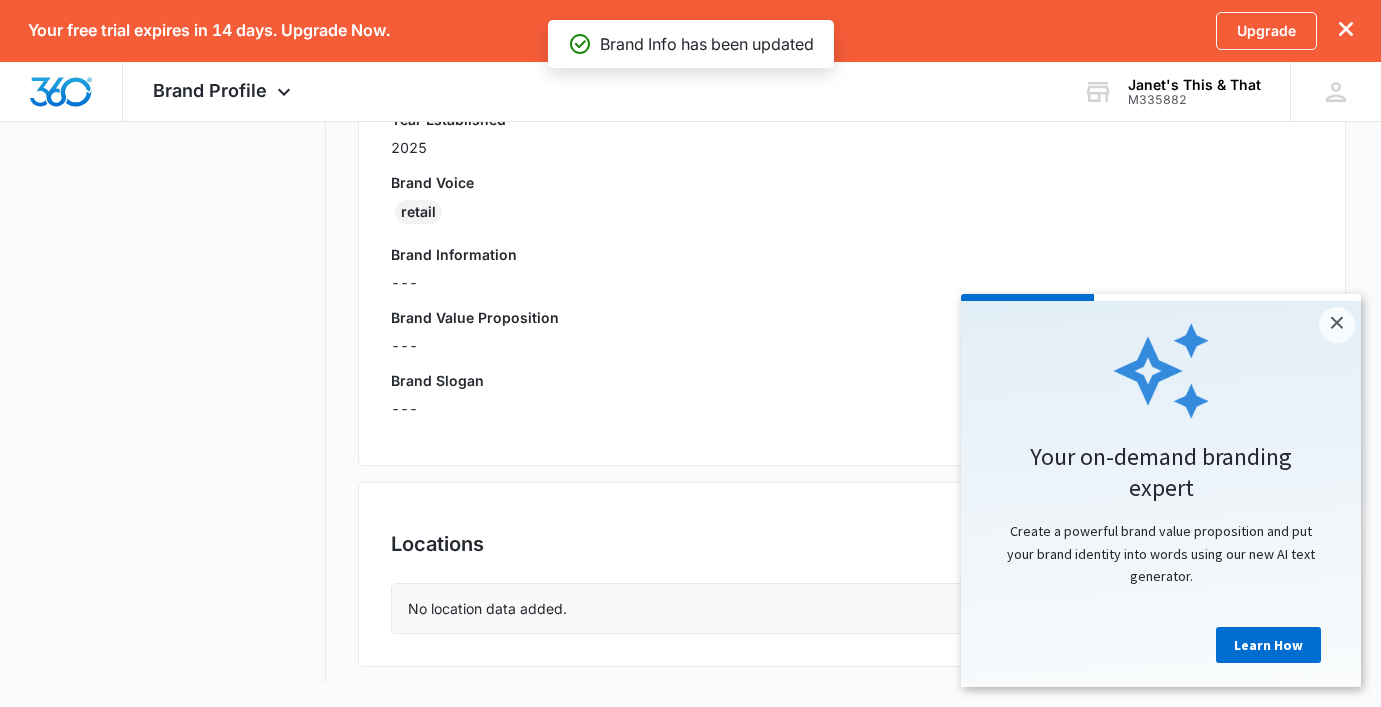 click on "No location data added." at bounding box center (487, 608) 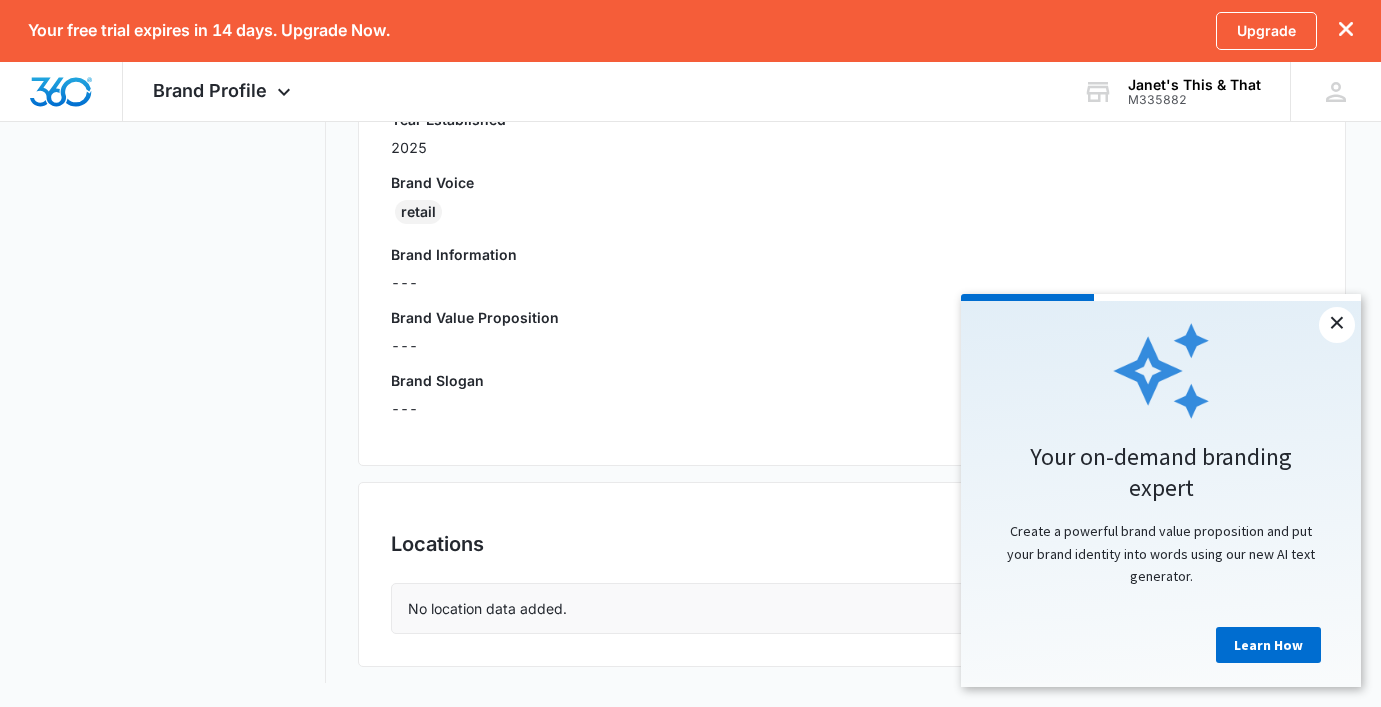 click on "×" at bounding box center [1337, 325] 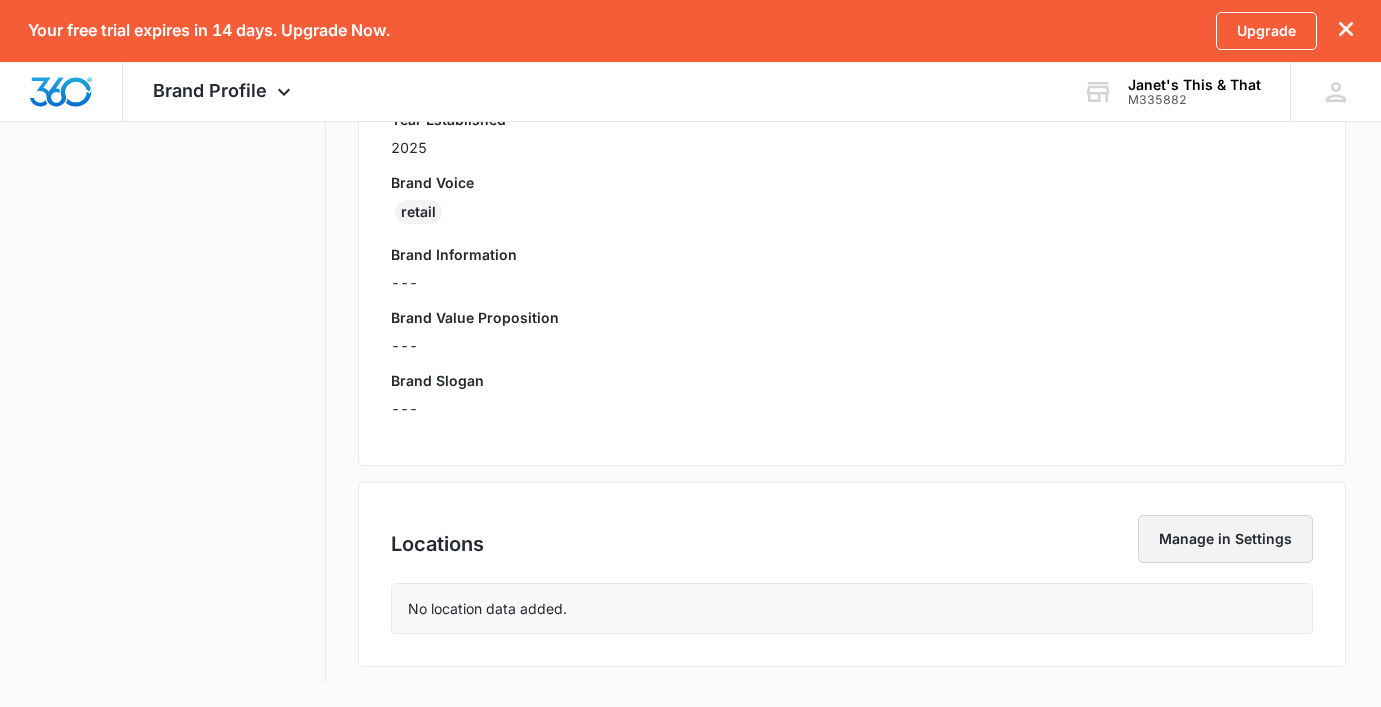 click on "Manage in Settings" at bounding box center (1225, 539) 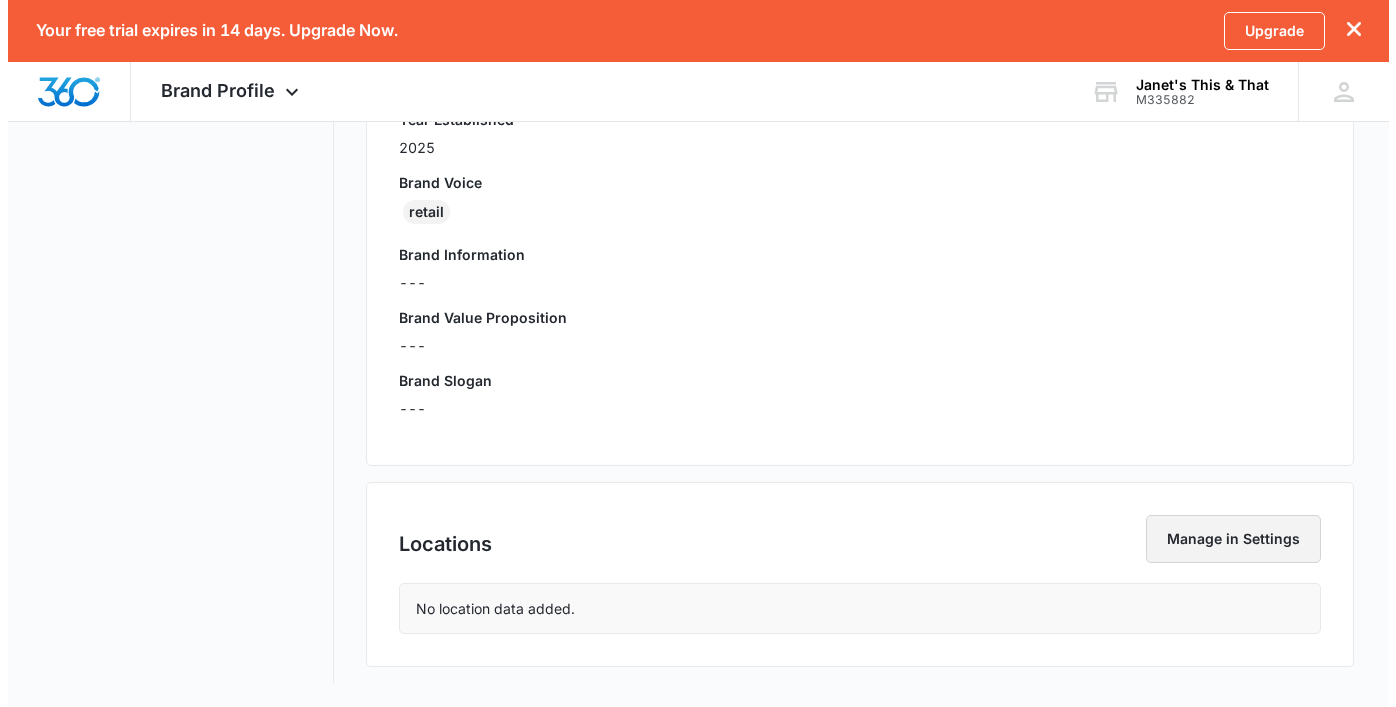 scroll, scrollTop: 0, scrollLeft: 0, axis: both 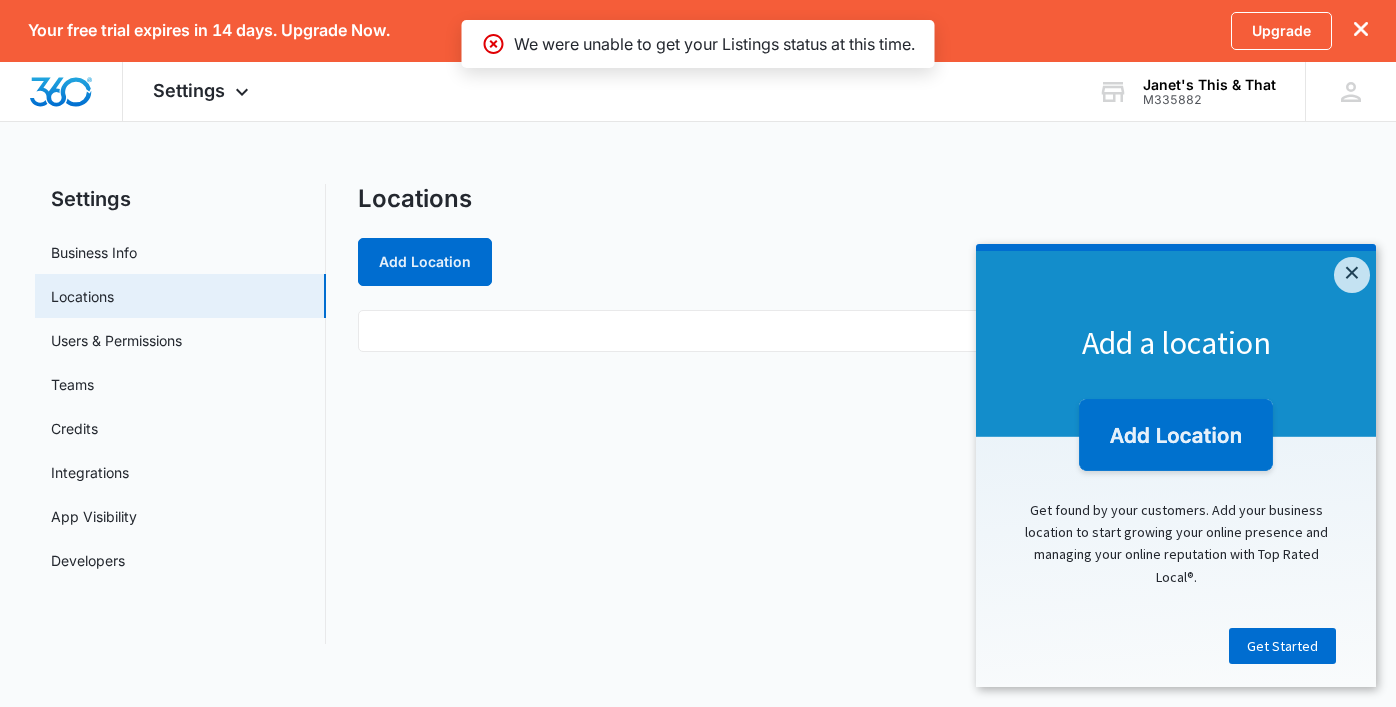 click at bounding box center [859, 331] 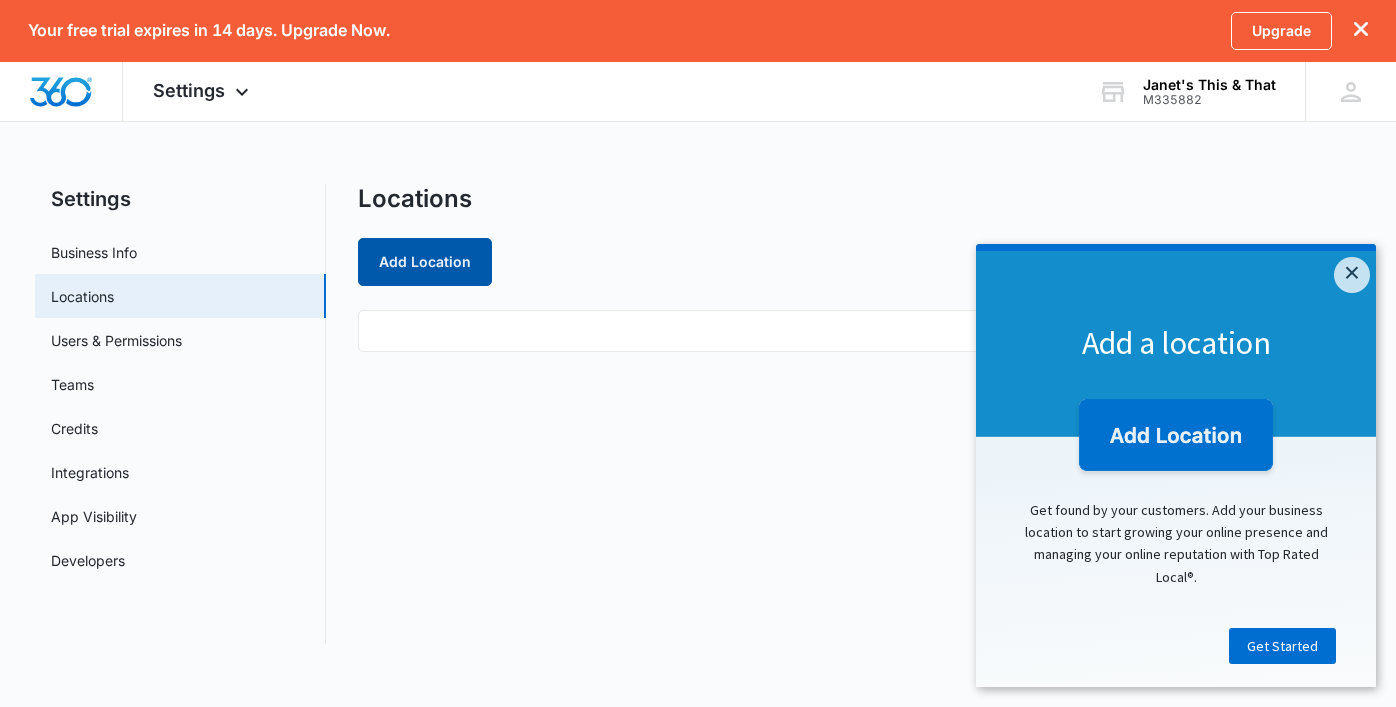 click on "Add Location" at bounding box center [425, 262] 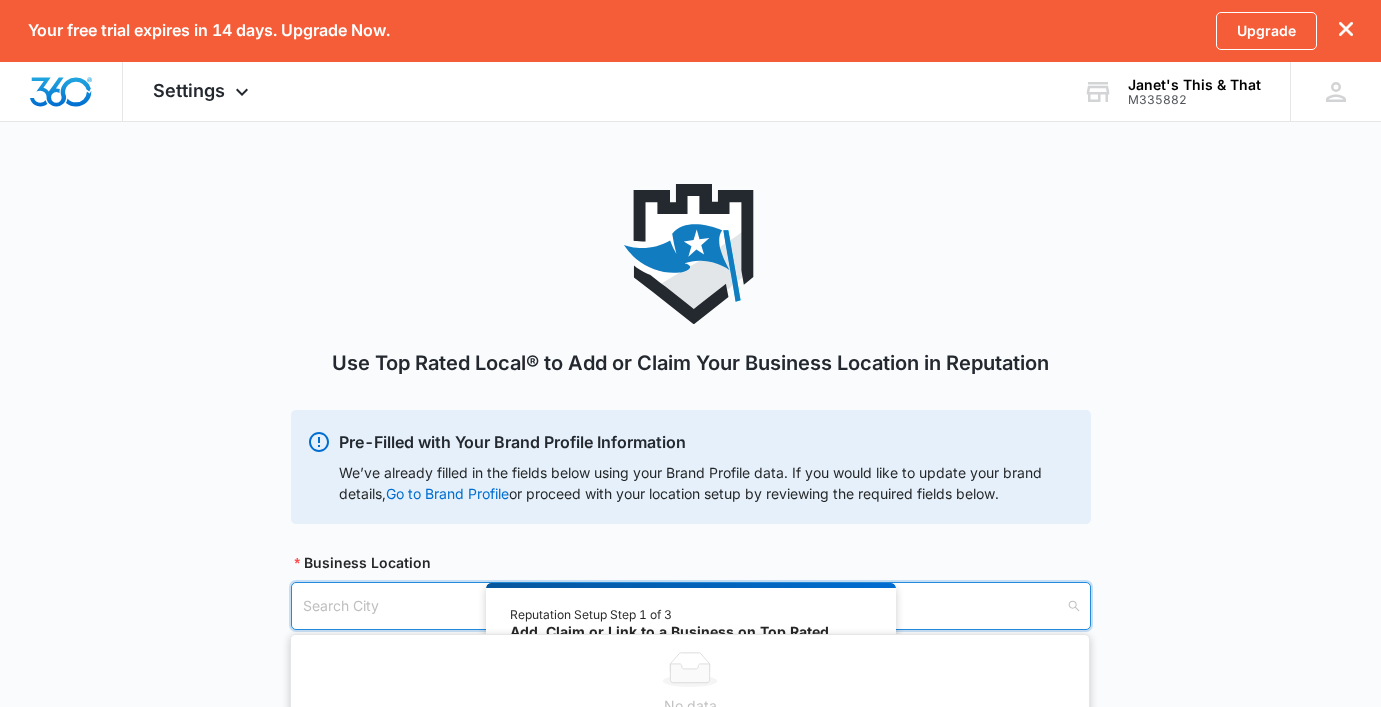 click at bounding box center (684, 606) 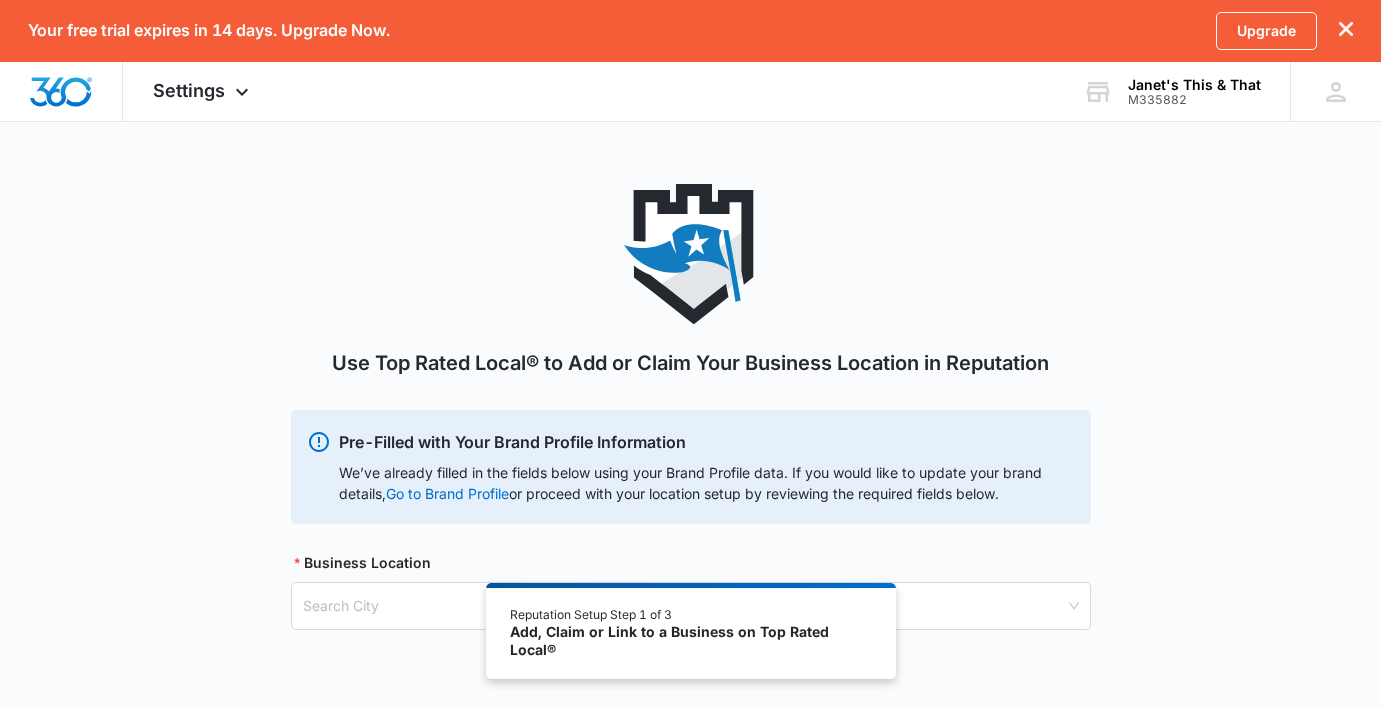 click 